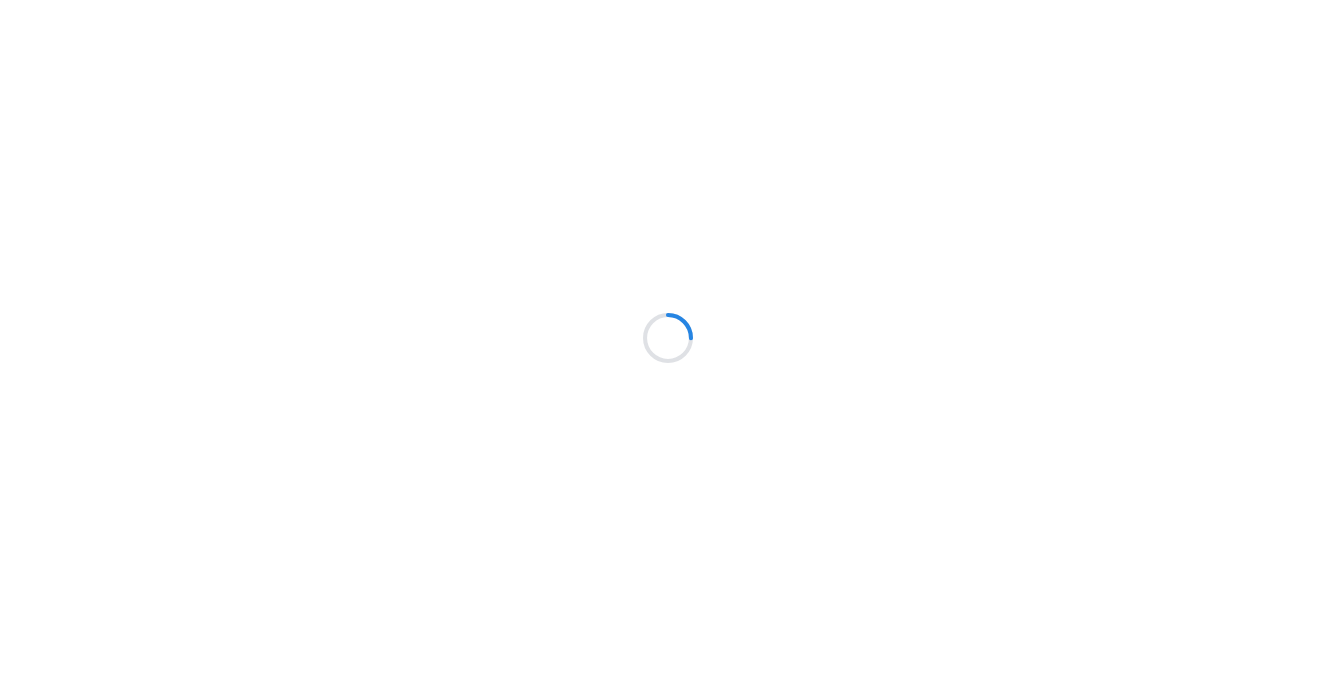 scroll, scrollTop: 0, scrollLeft: 0, axis: both 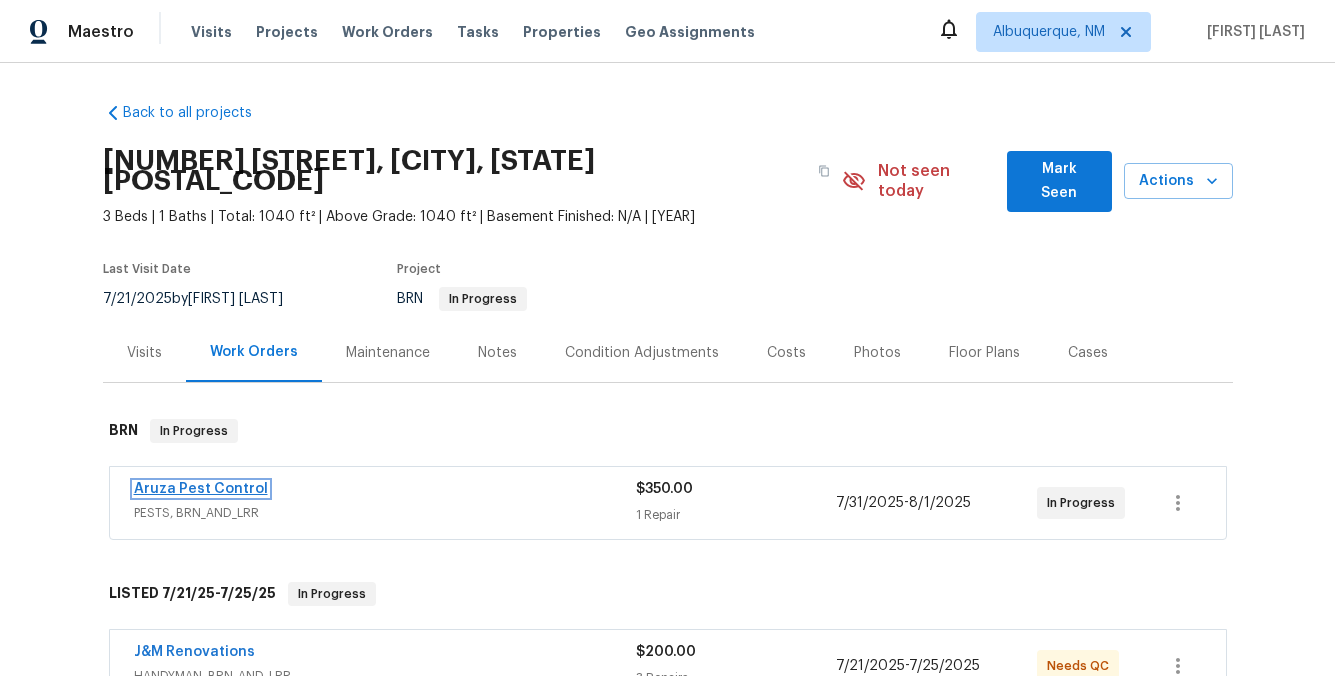 click on "Aruza Pest Control" at bounding box center [201, 489] 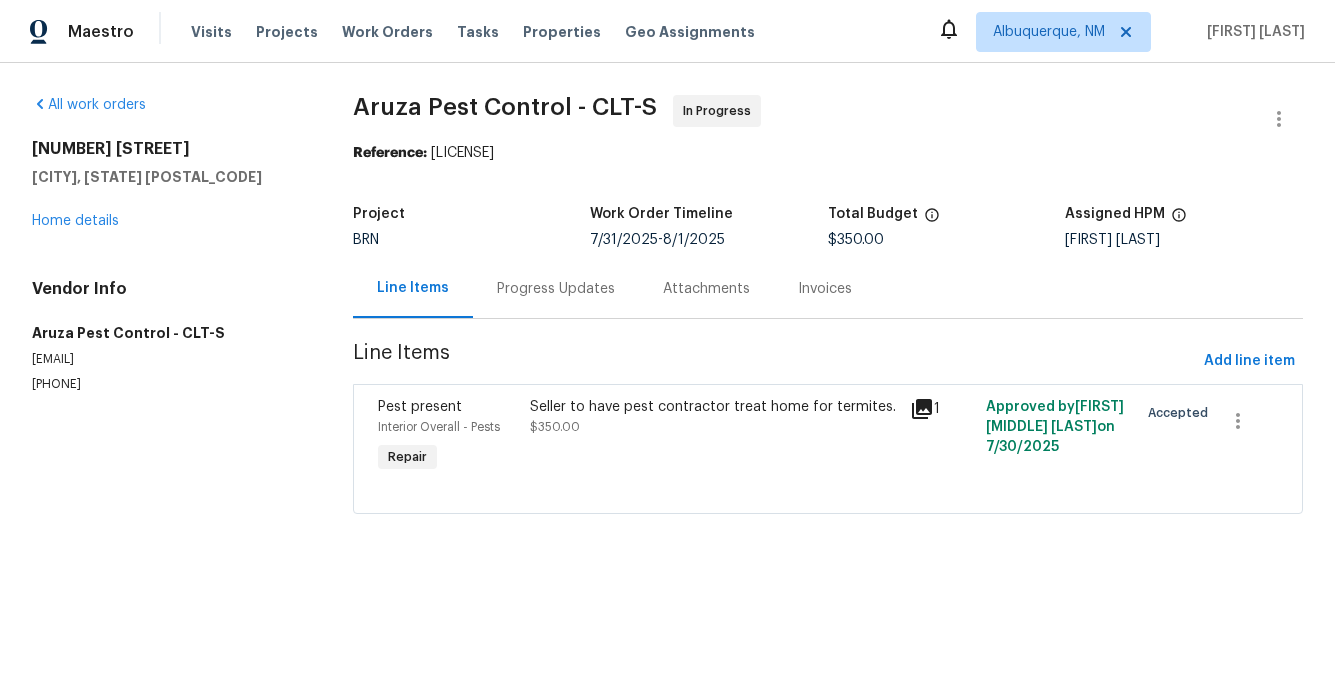 click on "Progress Updates" at bounding box center (556, 289) 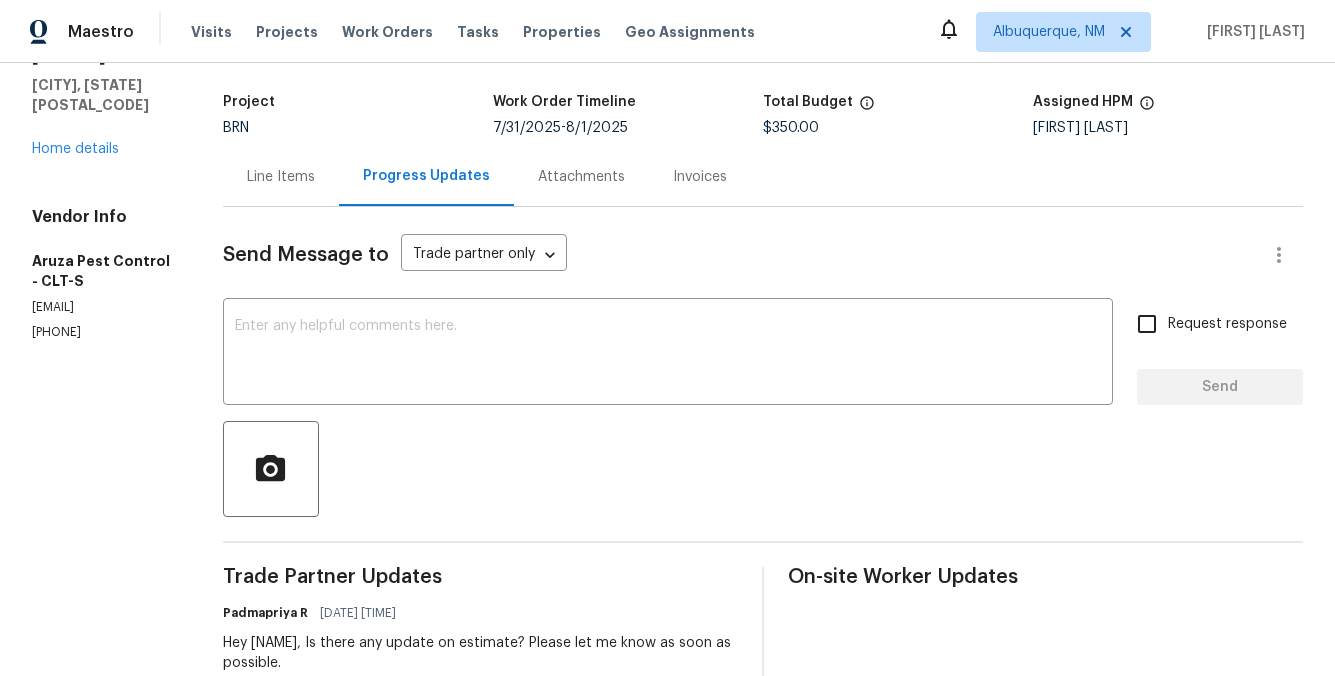 scroll, scrollTop: 0, scrollLeft: 0, axis: both 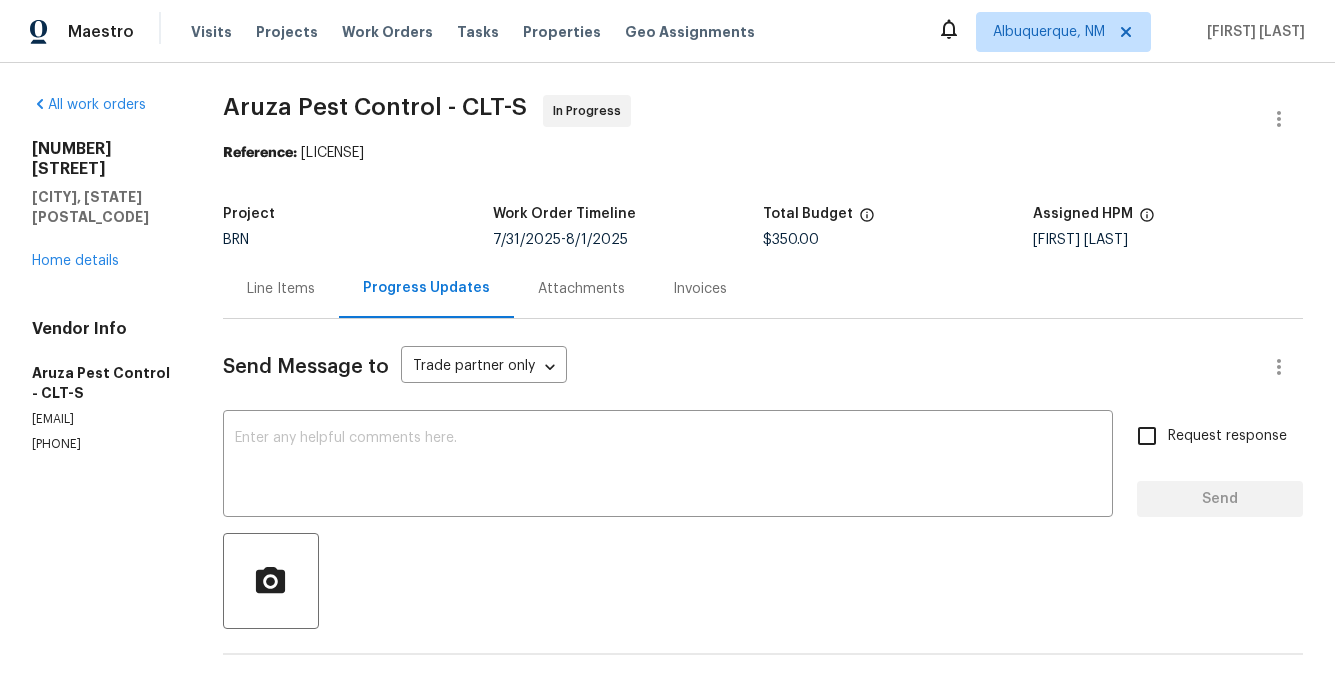 click on "Line Items" at bounding box center [281, 289] 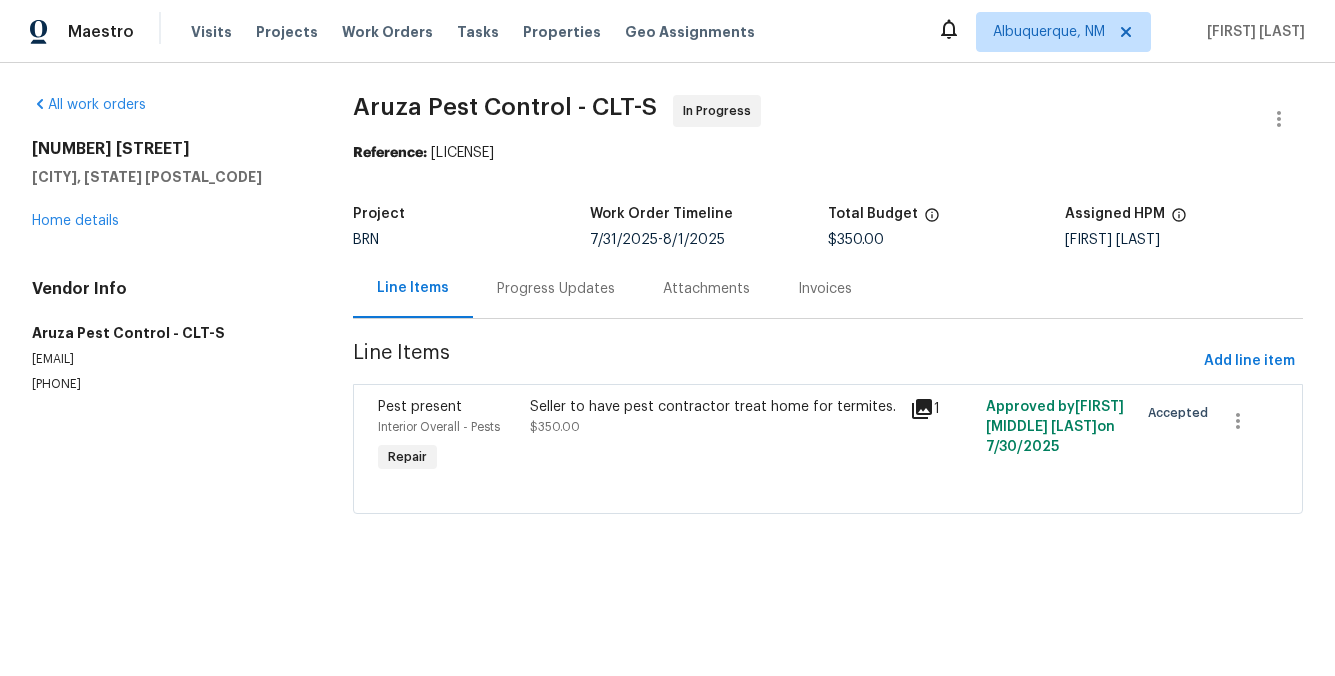 click on "Attachments" at bounding box center [706, 289] 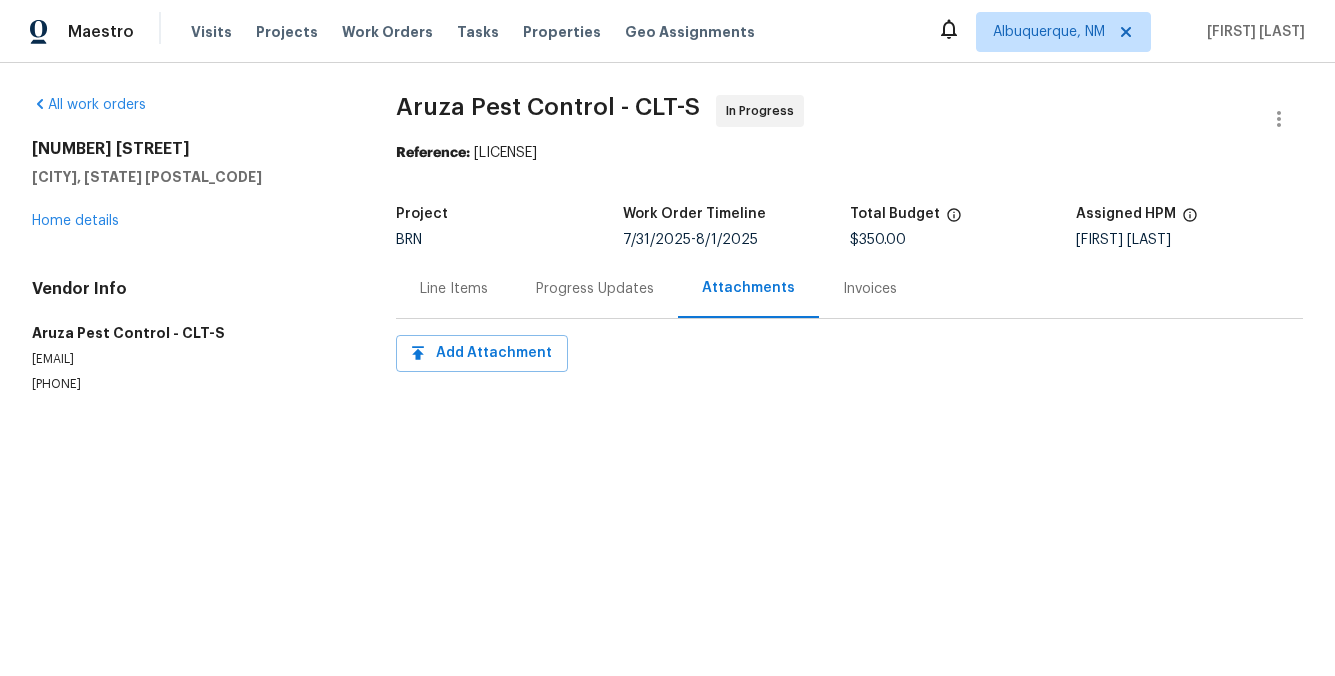 click on "Invoices" at bounding box center (870, 289) 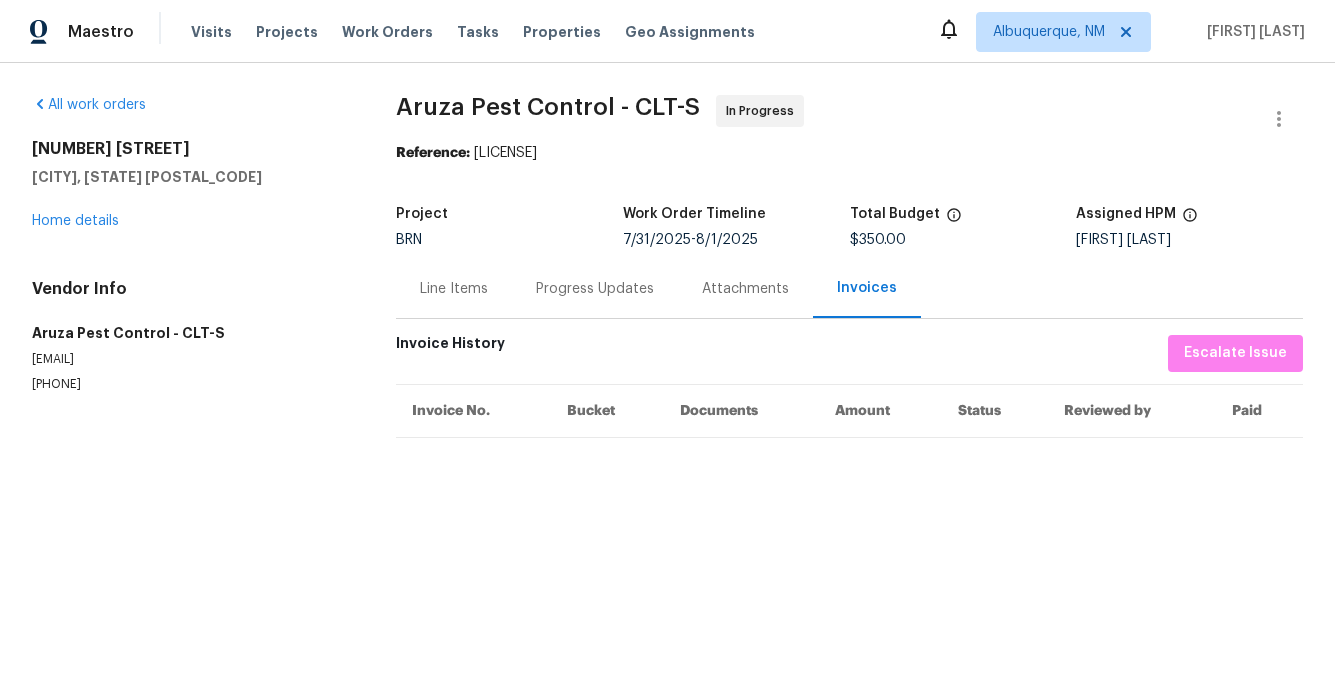 click on "Line Items" at bounding box center [454, 289] 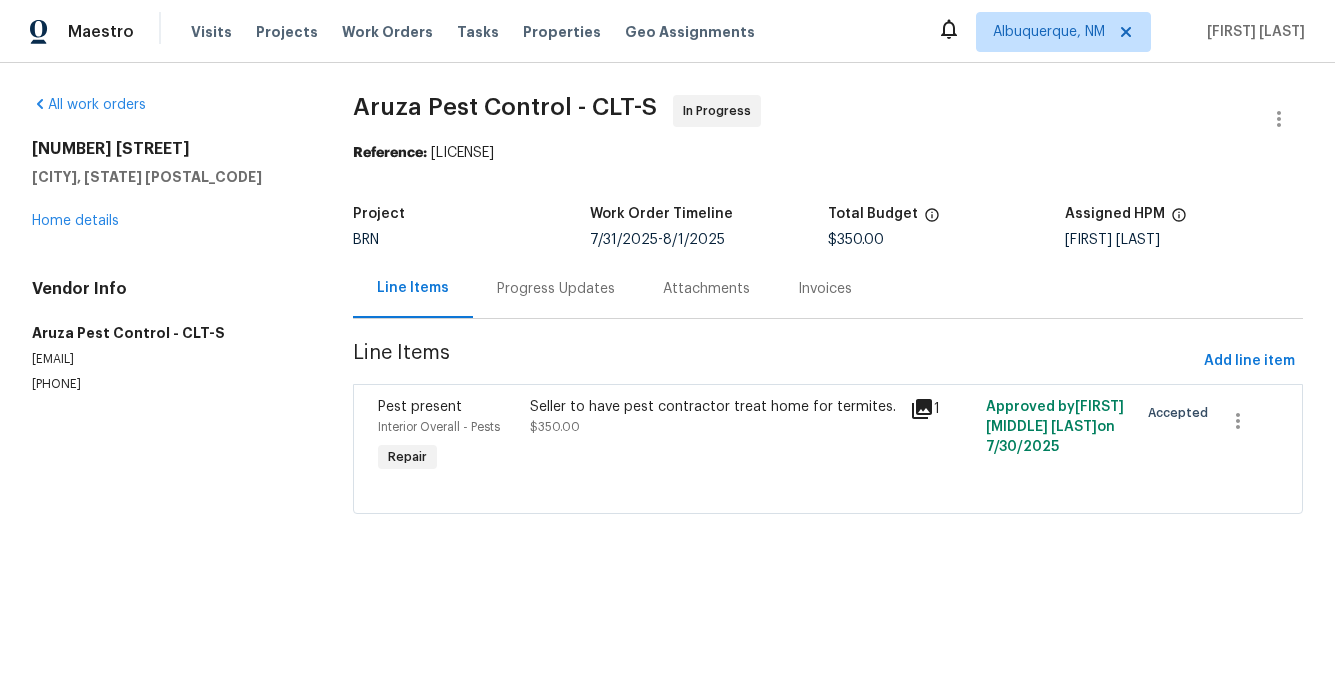 click on "Progress Updates" at bounding box center (556, 289) 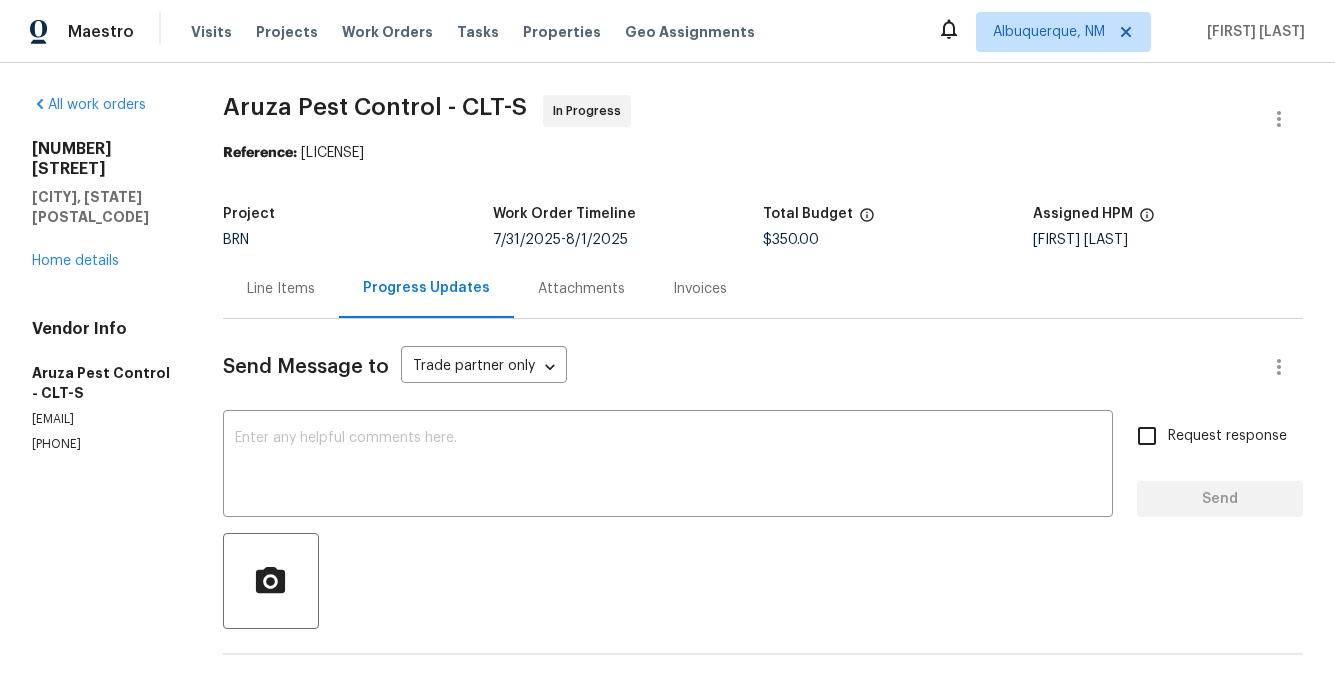 click on "Attachments" at bounding box center [581, 288] 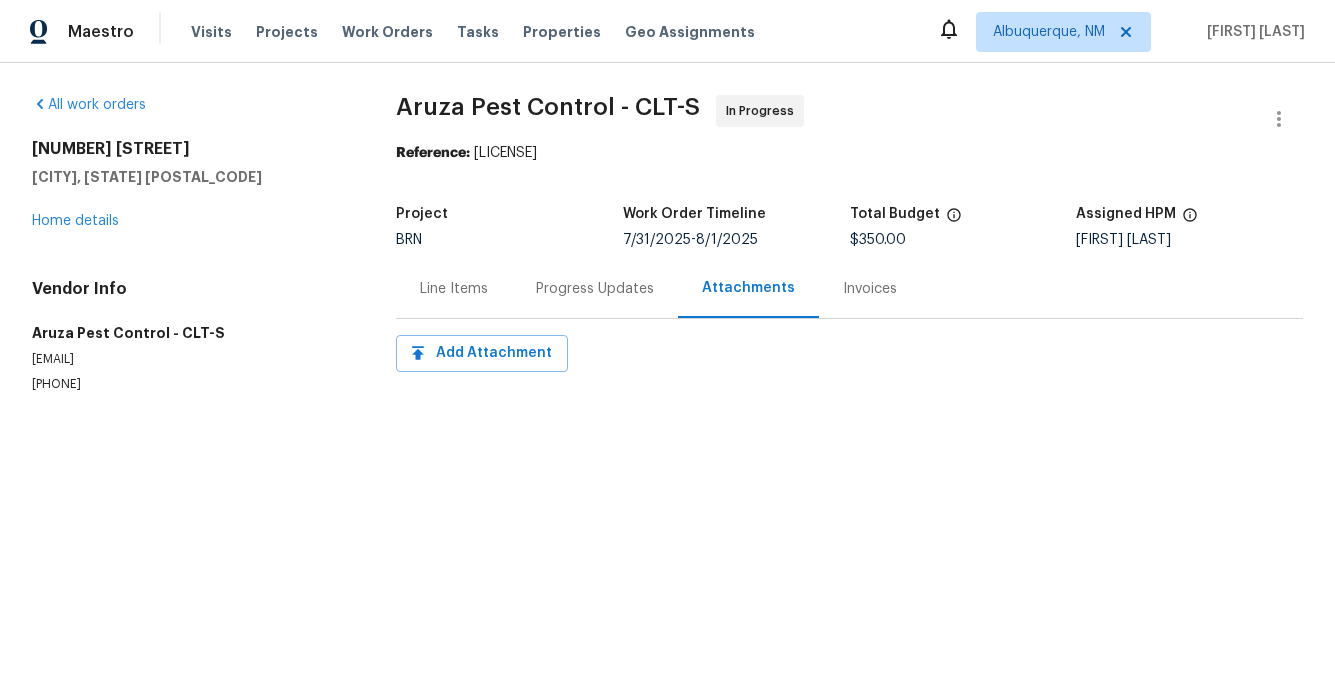 click on "Line Items" at bounding box center (454, 289) 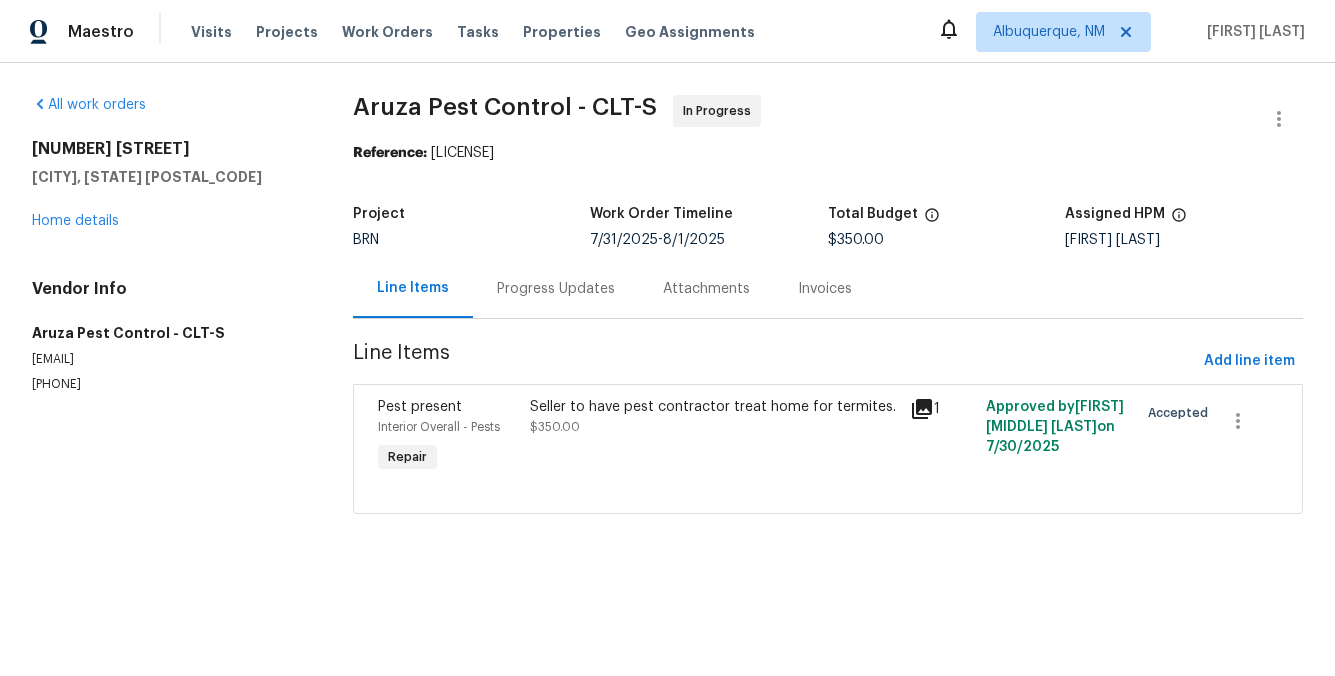 click on "Seller to have pest contractor treat home for termites." at bounding box center (714, 407) 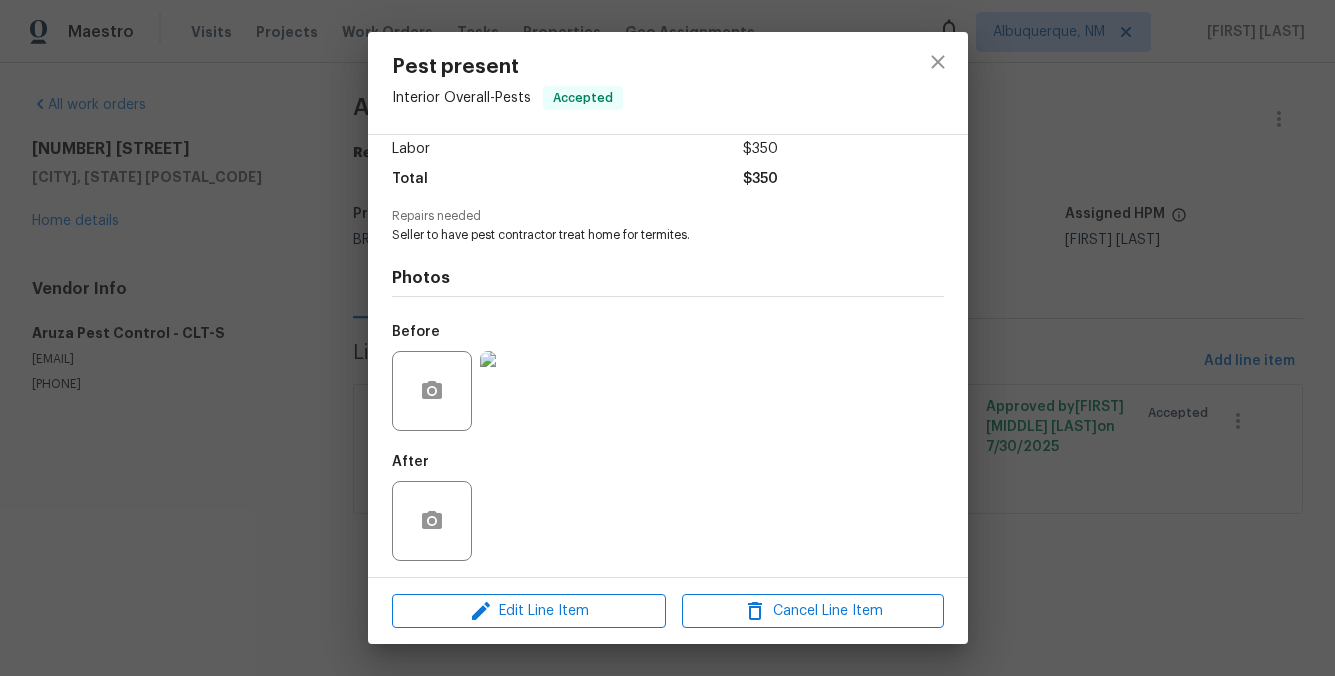 scroll, scrollTop: 144, scrollLeft: 0, axis: vertical 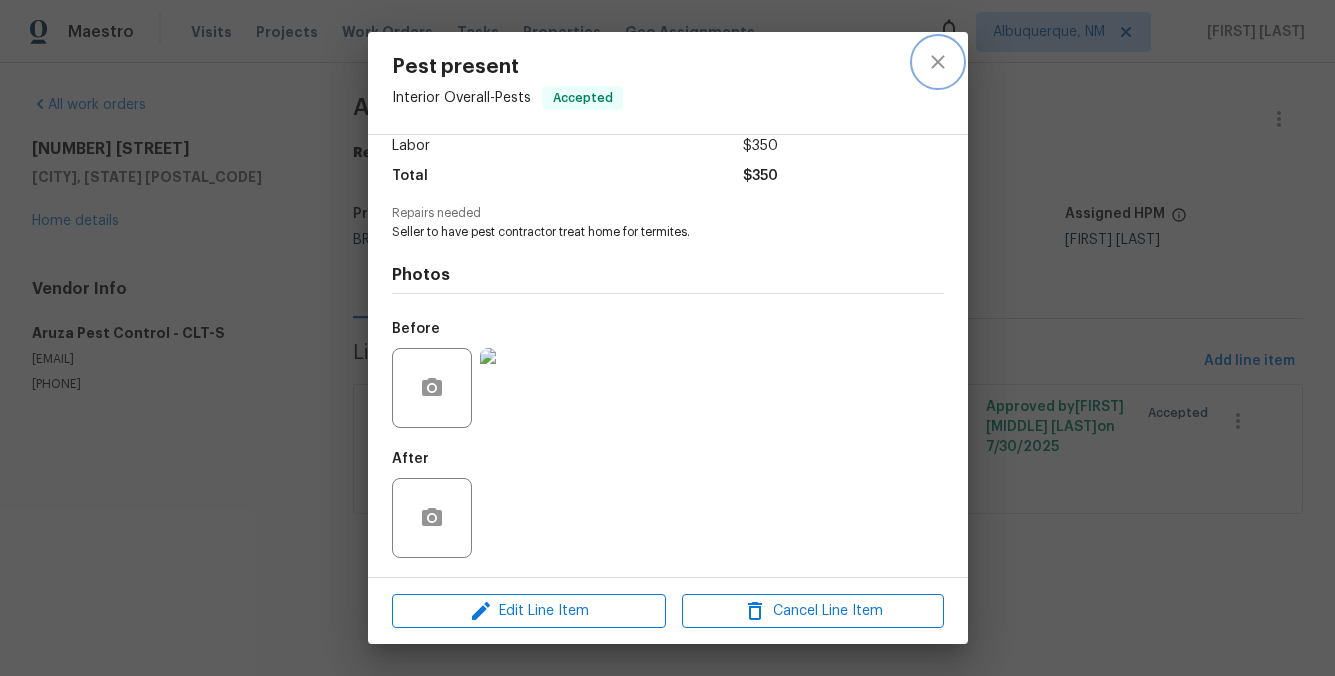 click 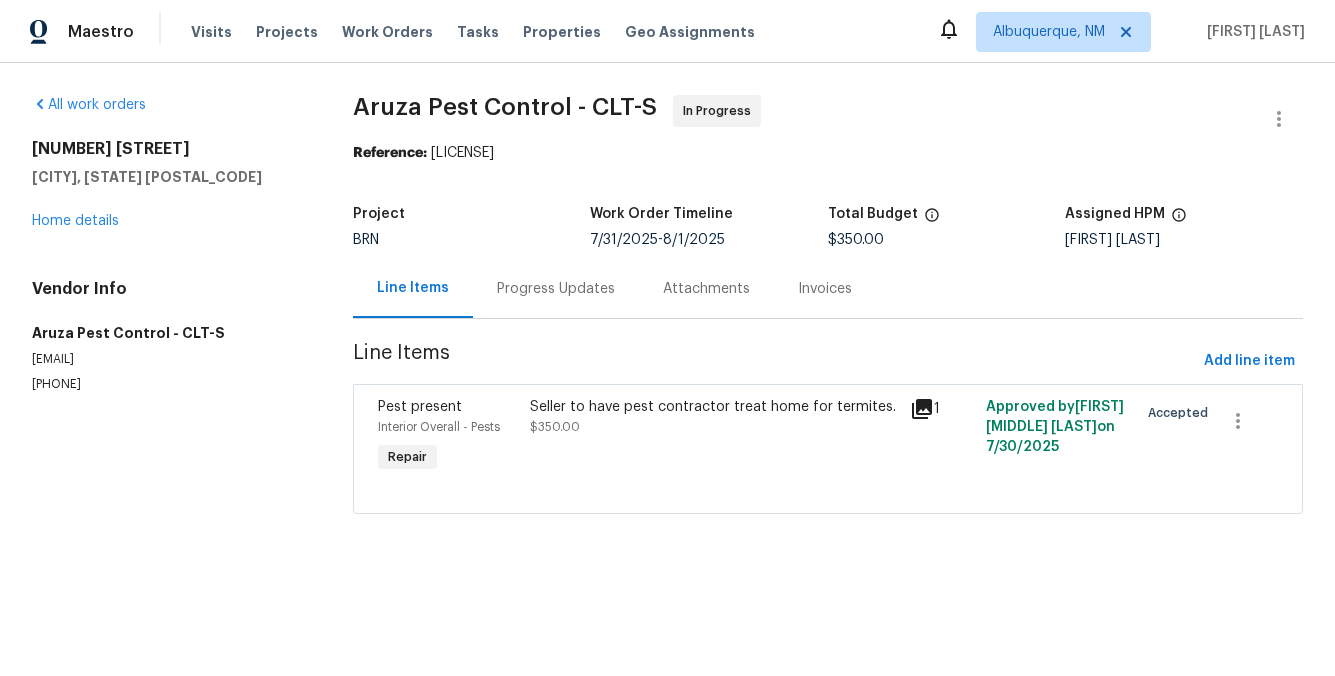 click on "Progress Updates" at bounding box center [556, 289] 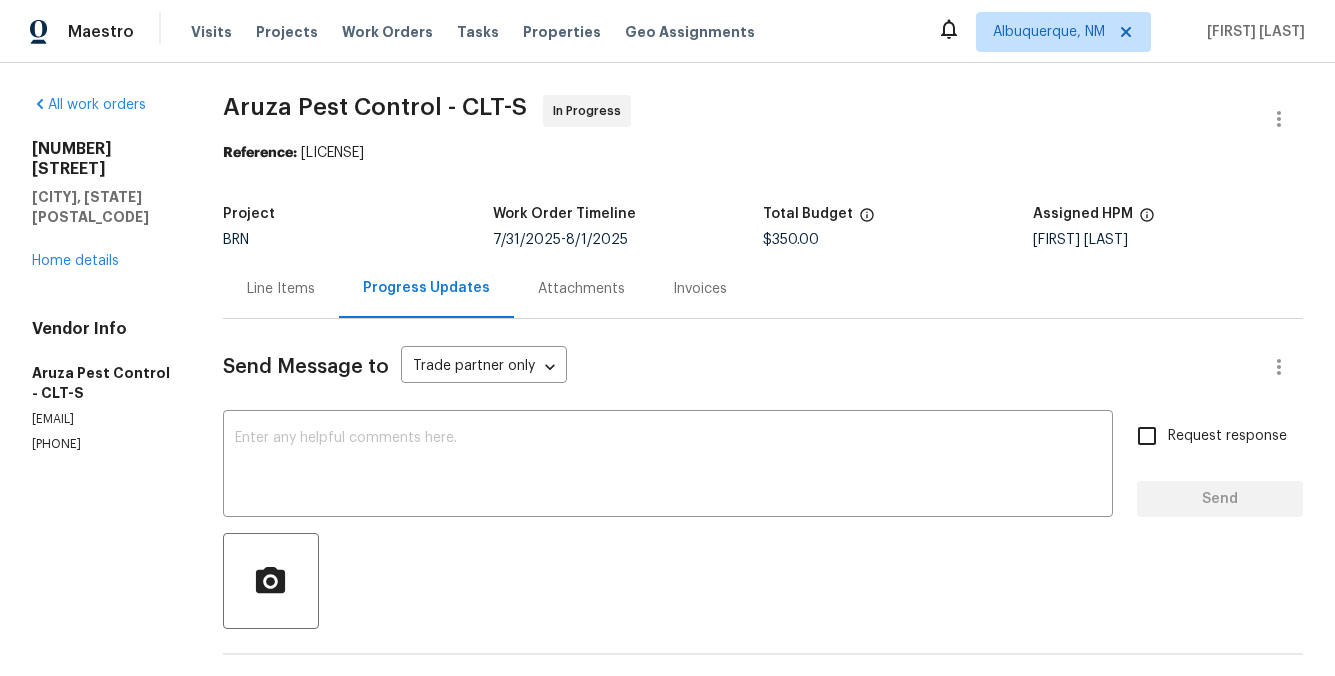 click on "Line Items" at bounding box center (281, 288) 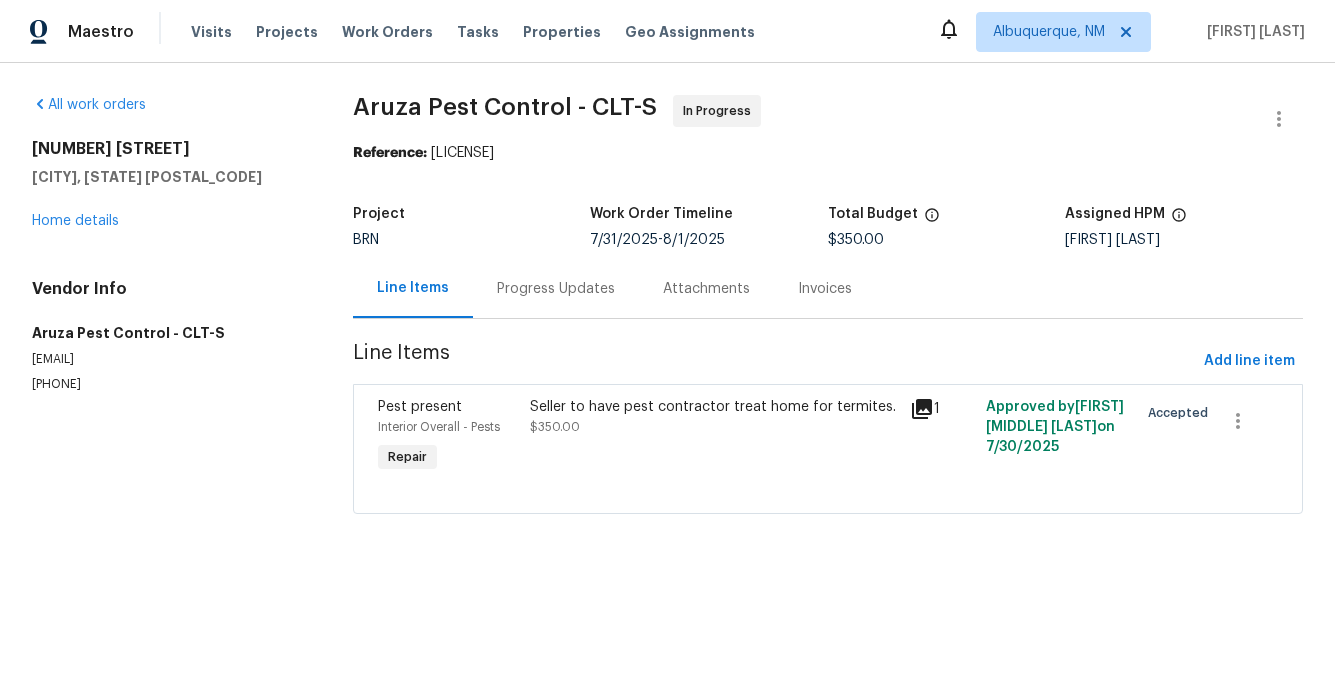 click on "Progress Updates" at bounding box center (556, 289) 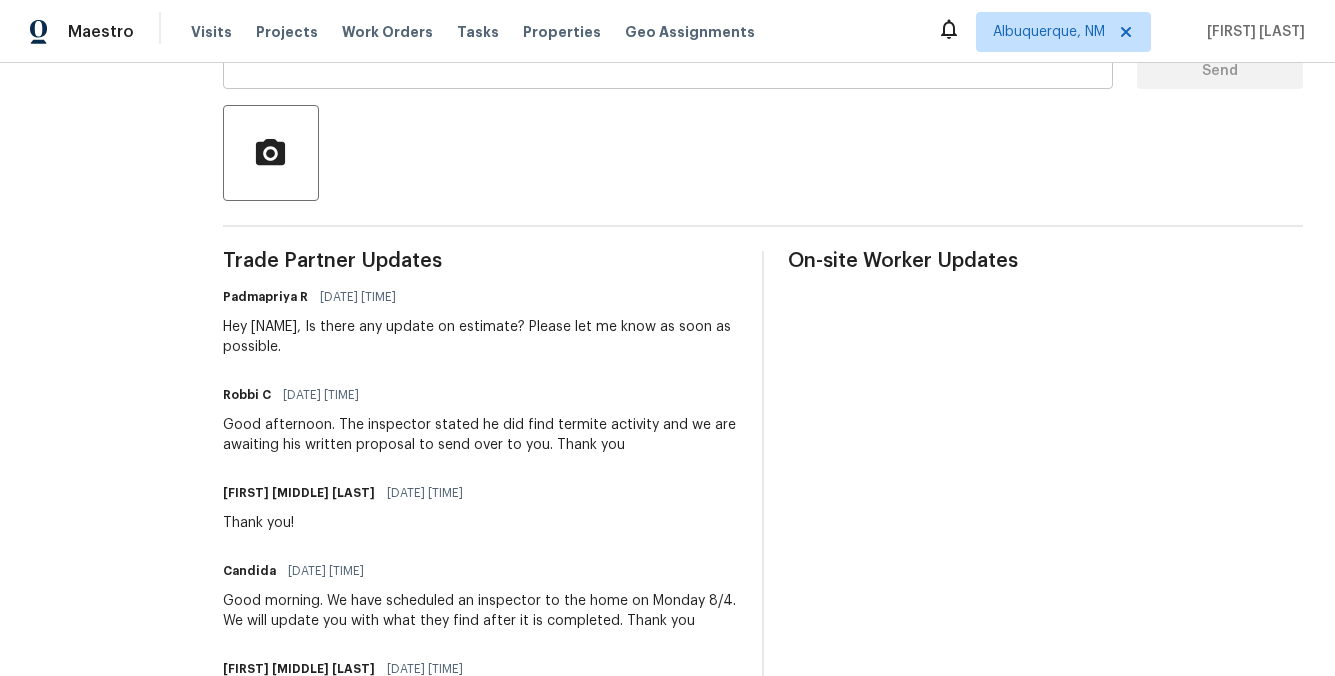 scroll, scrollTop: 432, scrollLeft: 0, axis: vertical 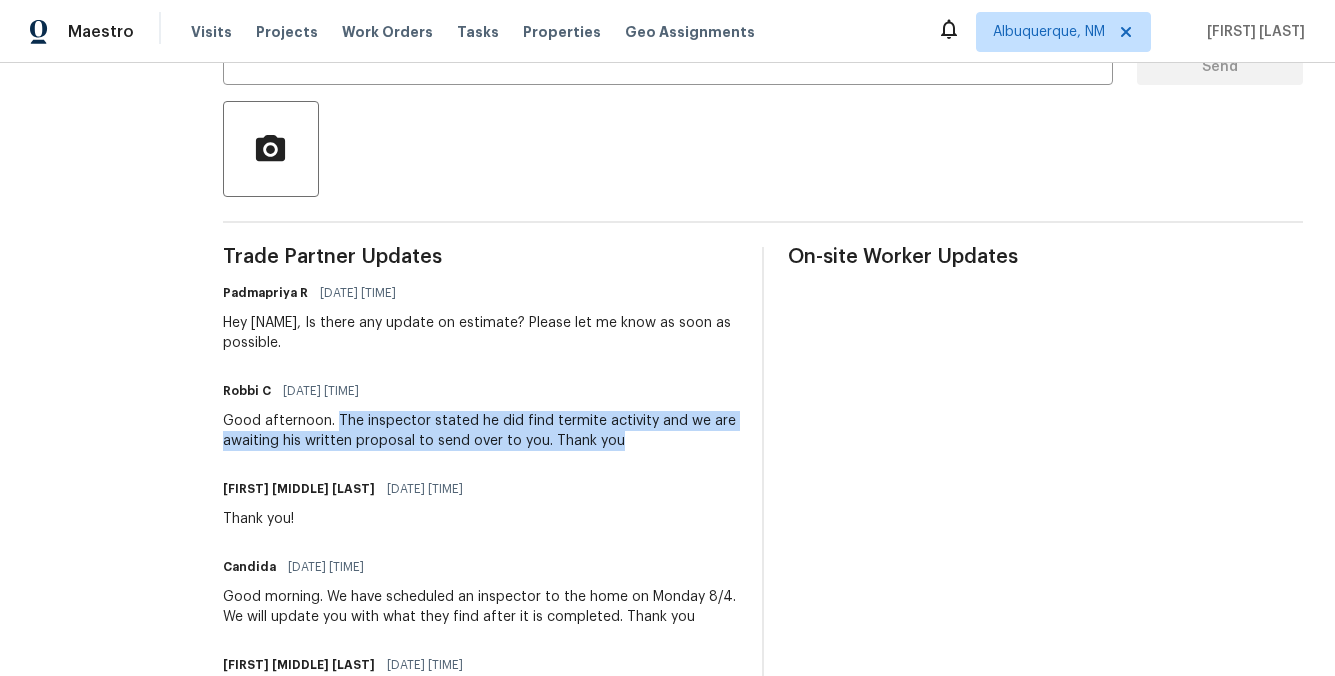 drag, startPoint x: 351, startPoint y: 416, endPoint x: 653, endPoint y: 439, distance: 302.87457 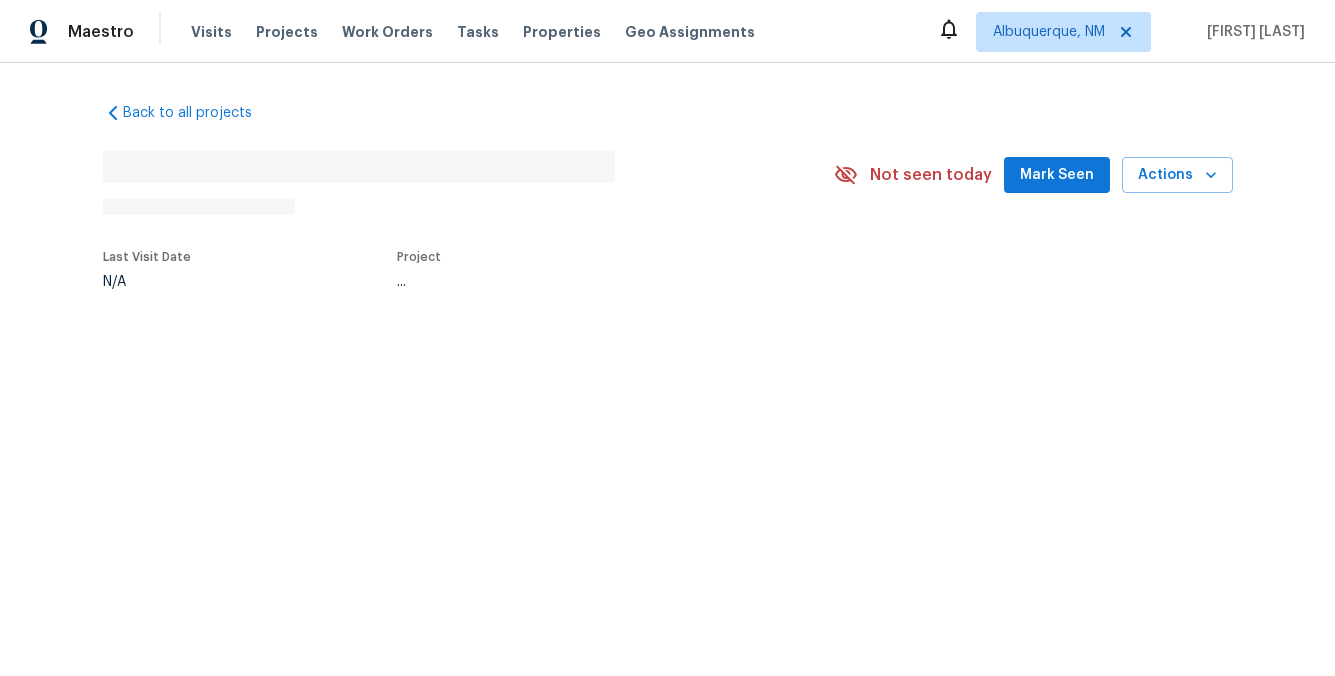 scroll, scrollTop: 0, scrollLeft: 0, axis: both 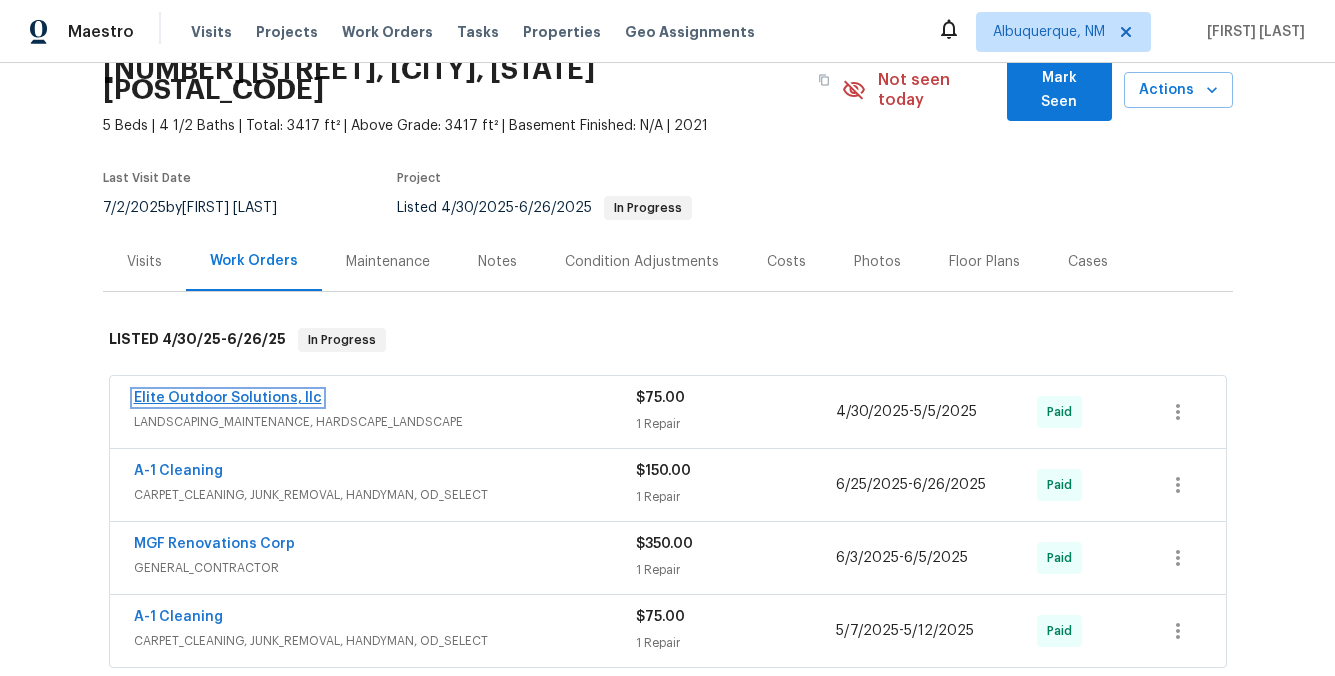 click on "Elite Outdoor Solutions, llc" at bounding box center [228, 398] 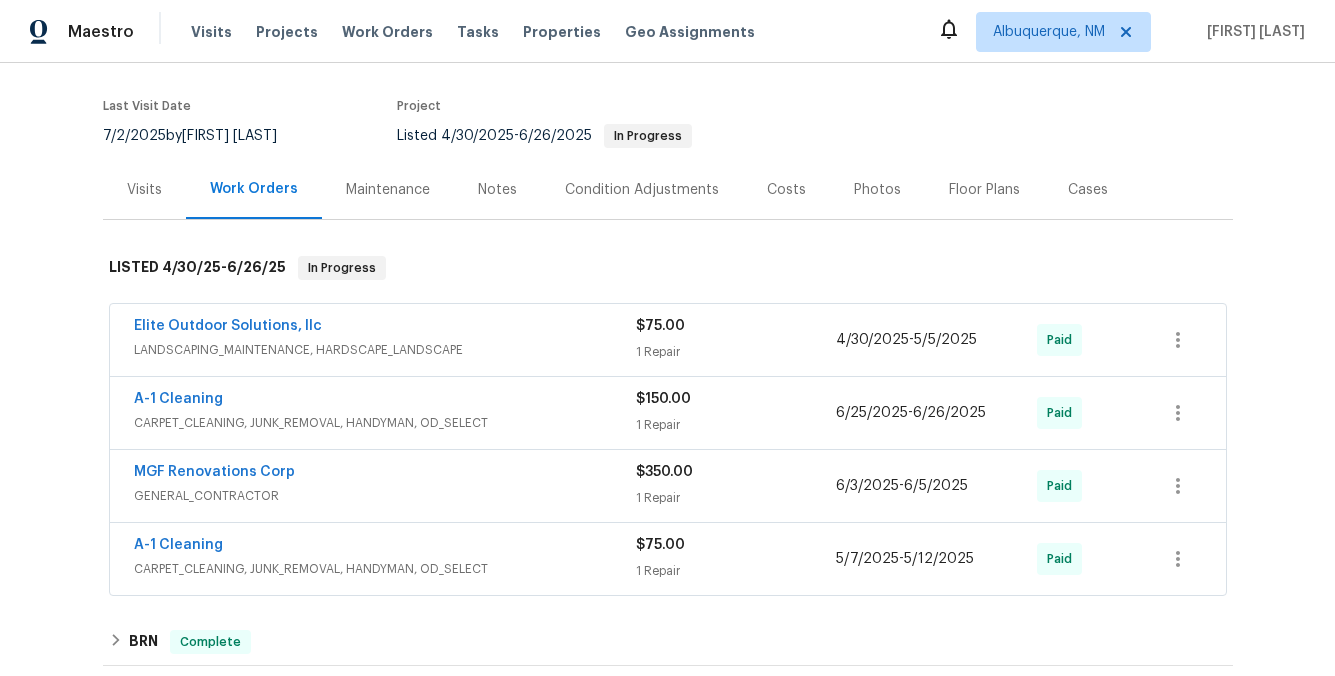scroll, scrollTop: 164, scrollLeft: 0, axis: vertical 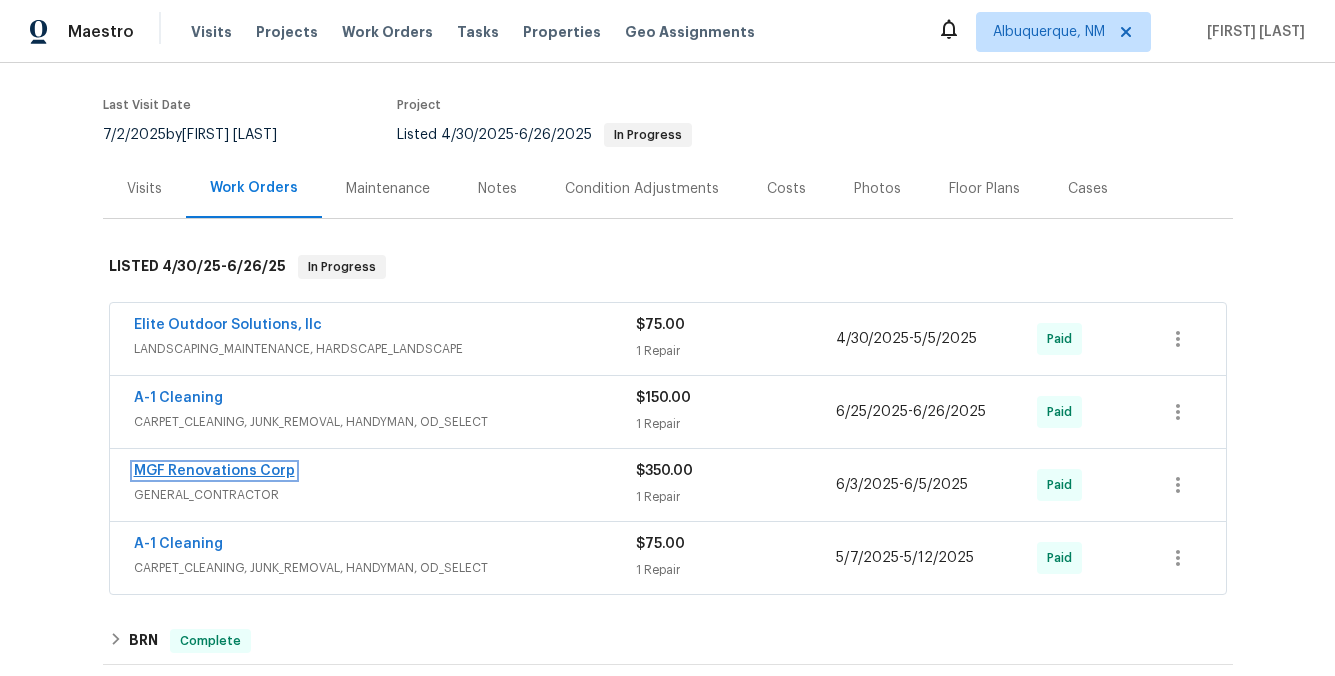 click on "MGF Renovations Corp" at bounding box center [214, 471] 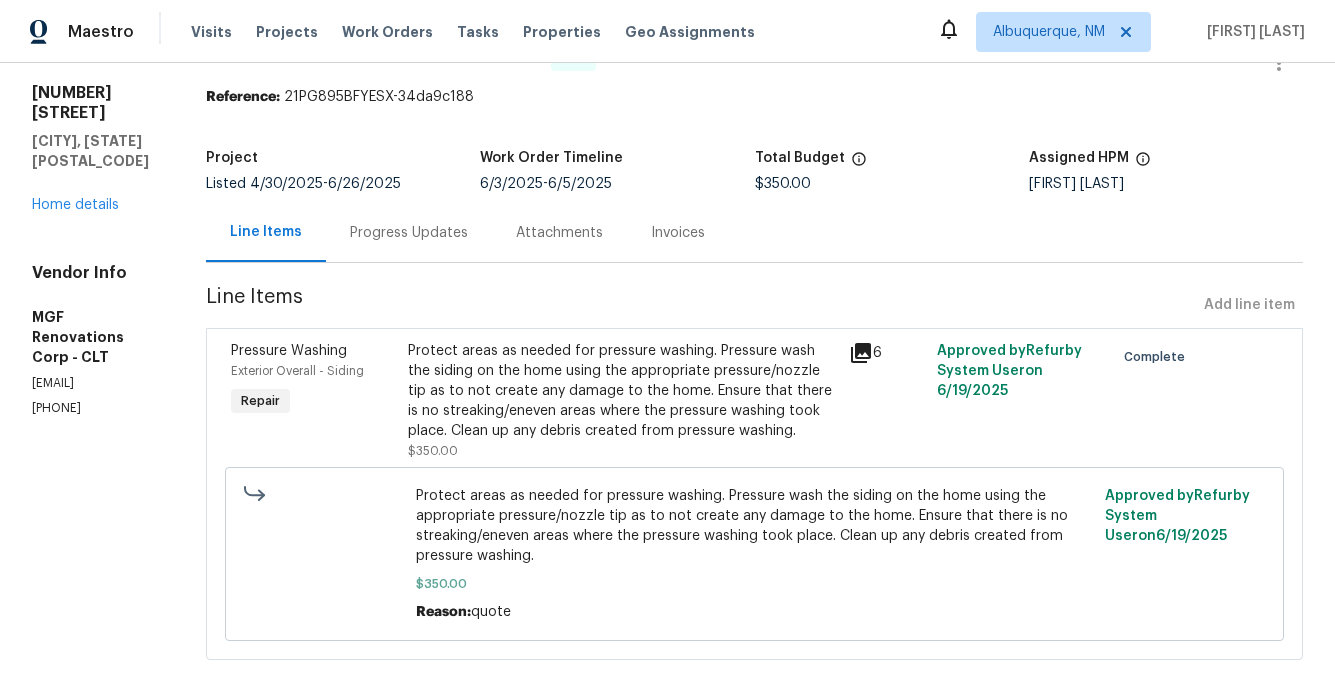 scroll, scrollTop: 0, scrollLeft: 0, axis: both 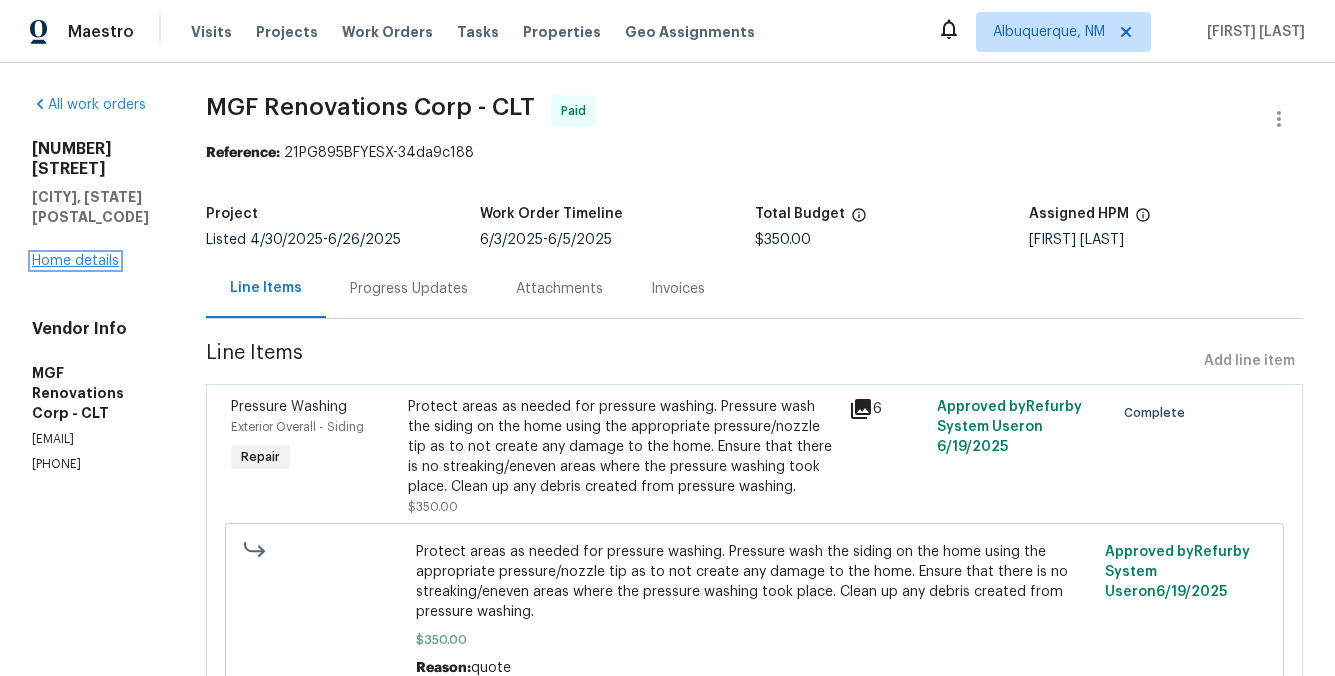 click on "Home details" at bounding box center [75, 261] 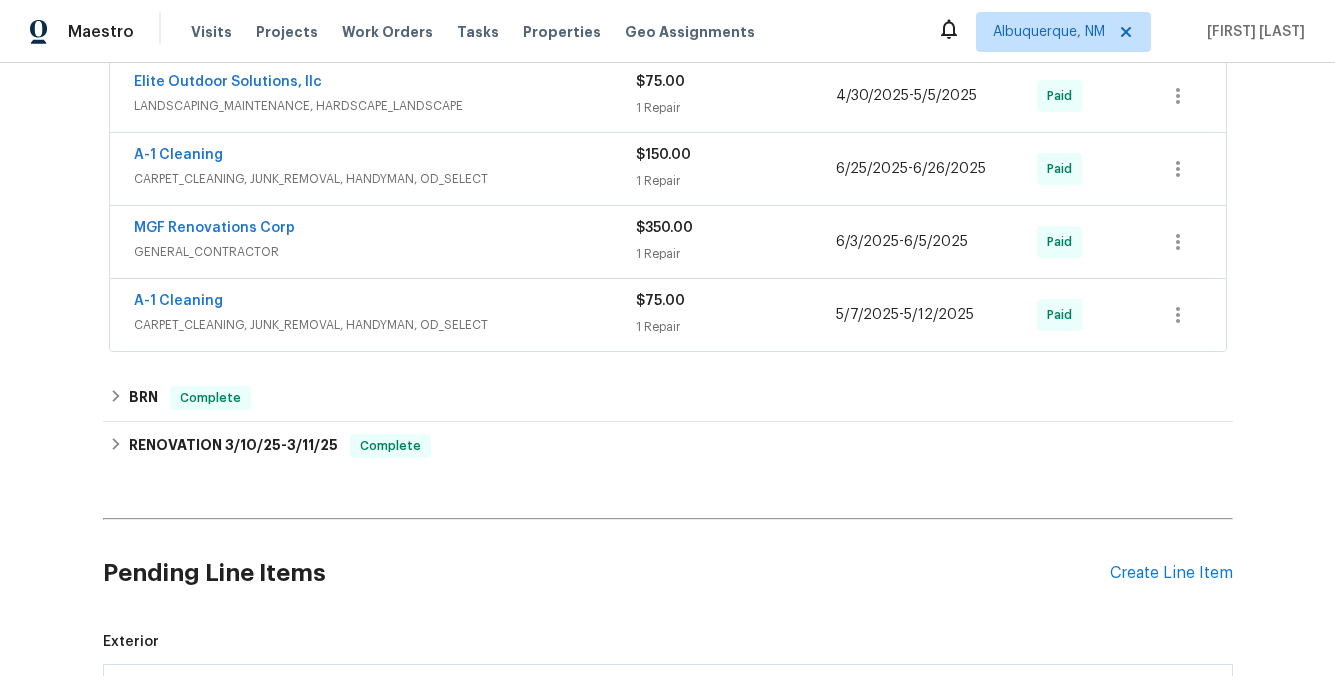 scroll, scrollTop: 413, scrollLeft: 0, axis: vertical 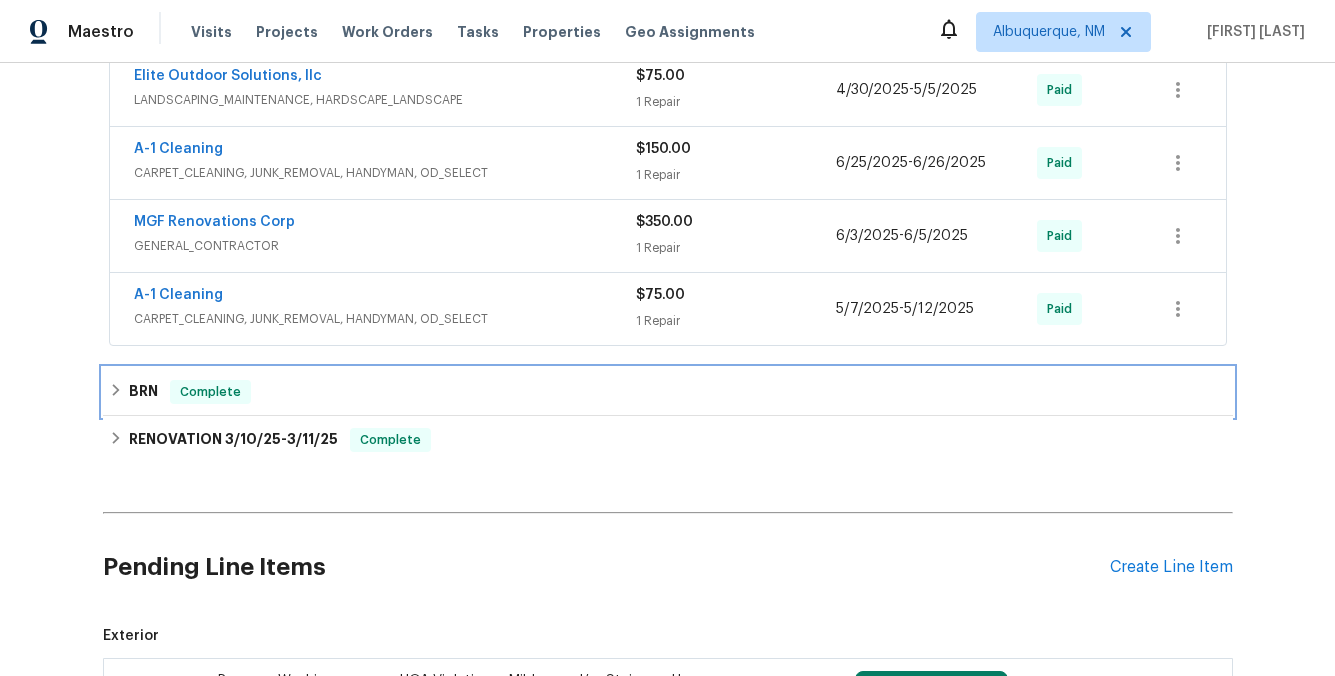 click on "BRN" at bounding box center [143, 392] 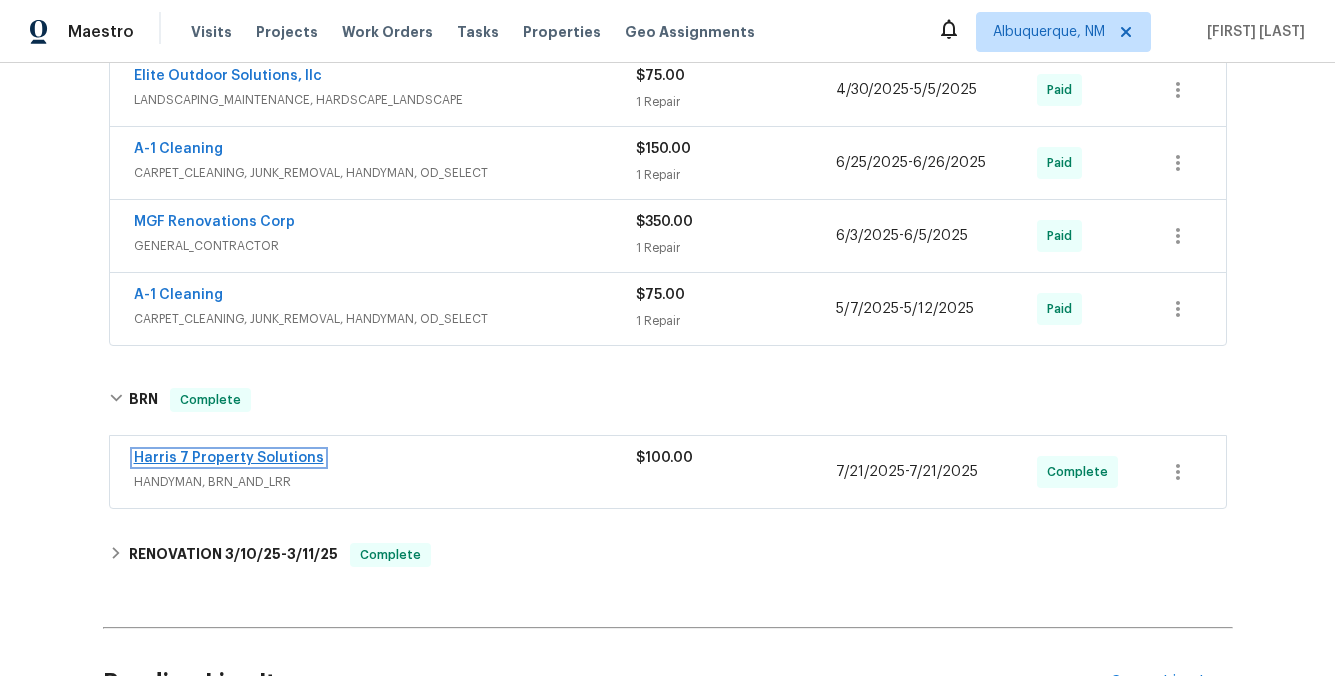 click on "Harris 7 Property Solutions" at bounding box center (229, 458) 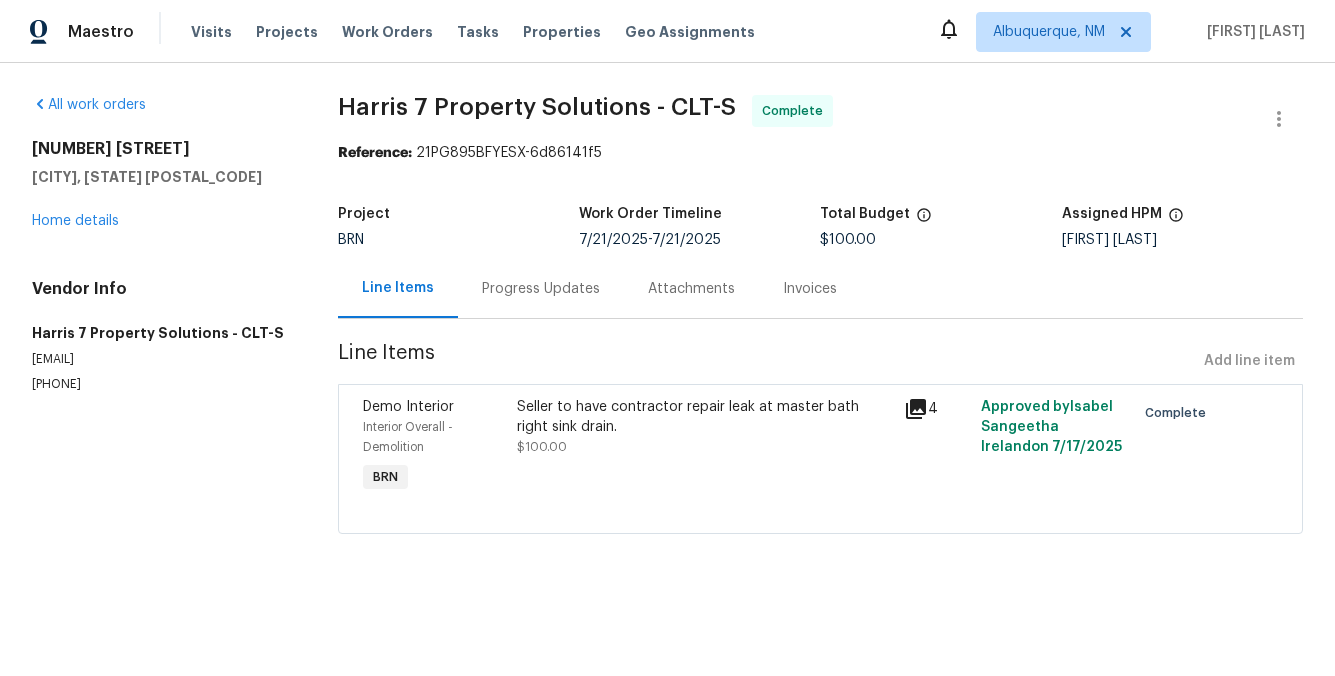 click on "Seller to have contractor repair leak at master bath right sink drain." at bounding box center [704, 417] 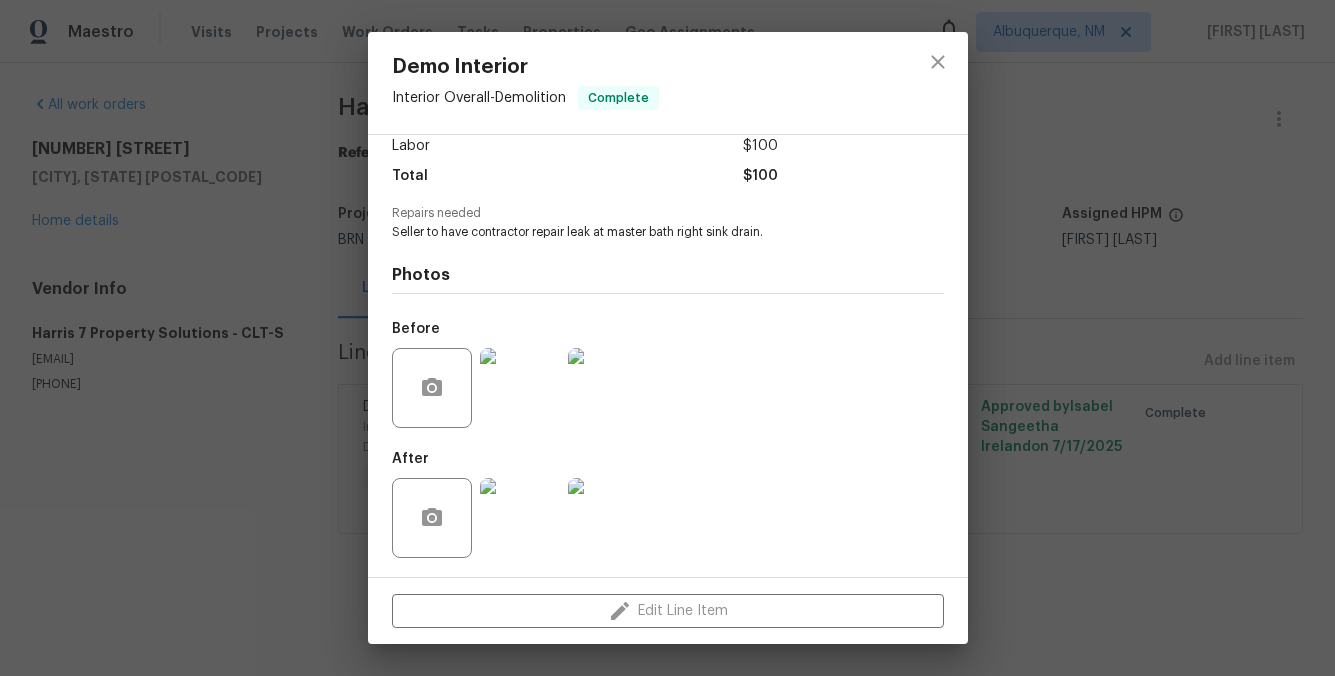 scroll, scrollTop: 144, scrollLeft: 0, axis: vertical 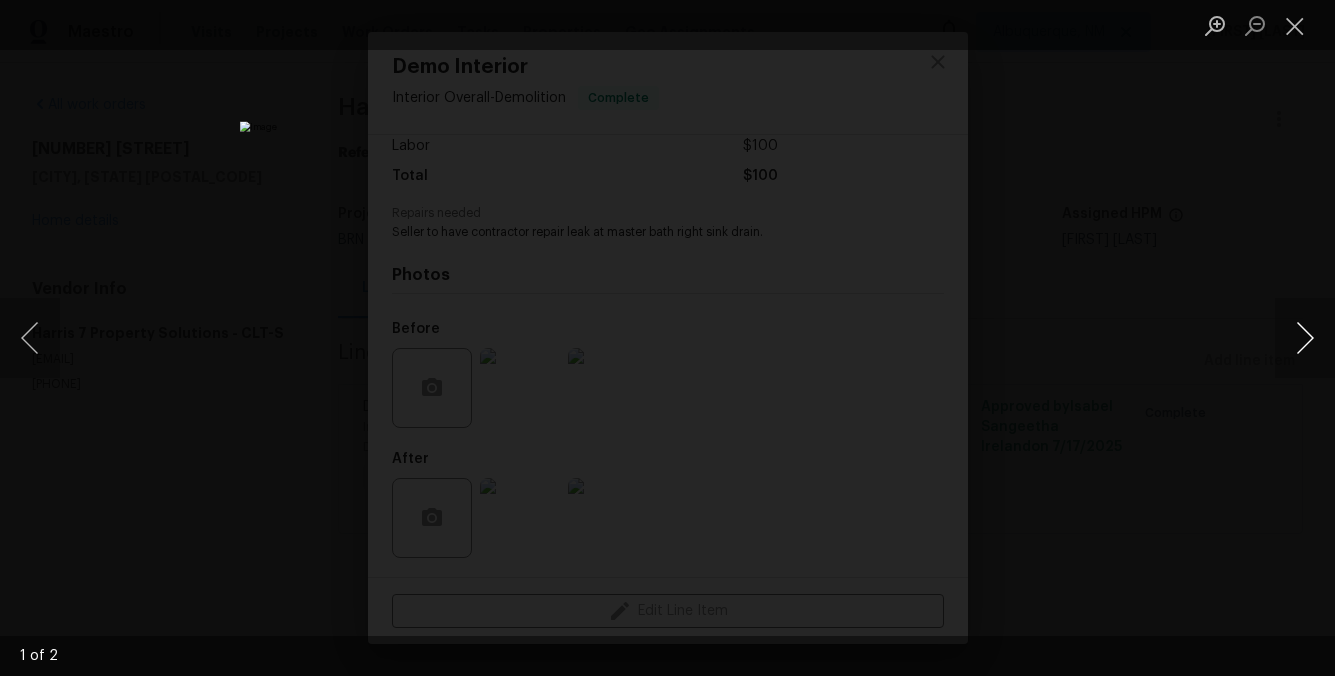 click at bounding box center (1305, 338) 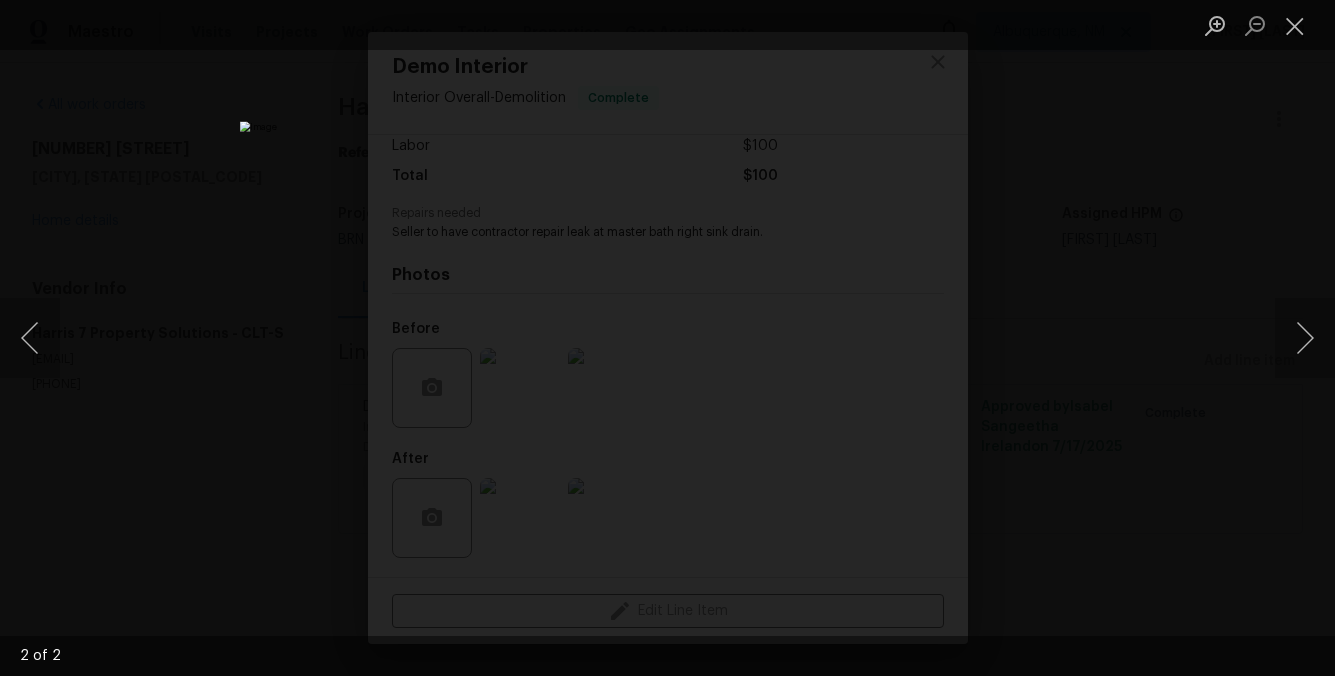 click at bounding box center (667, 337) 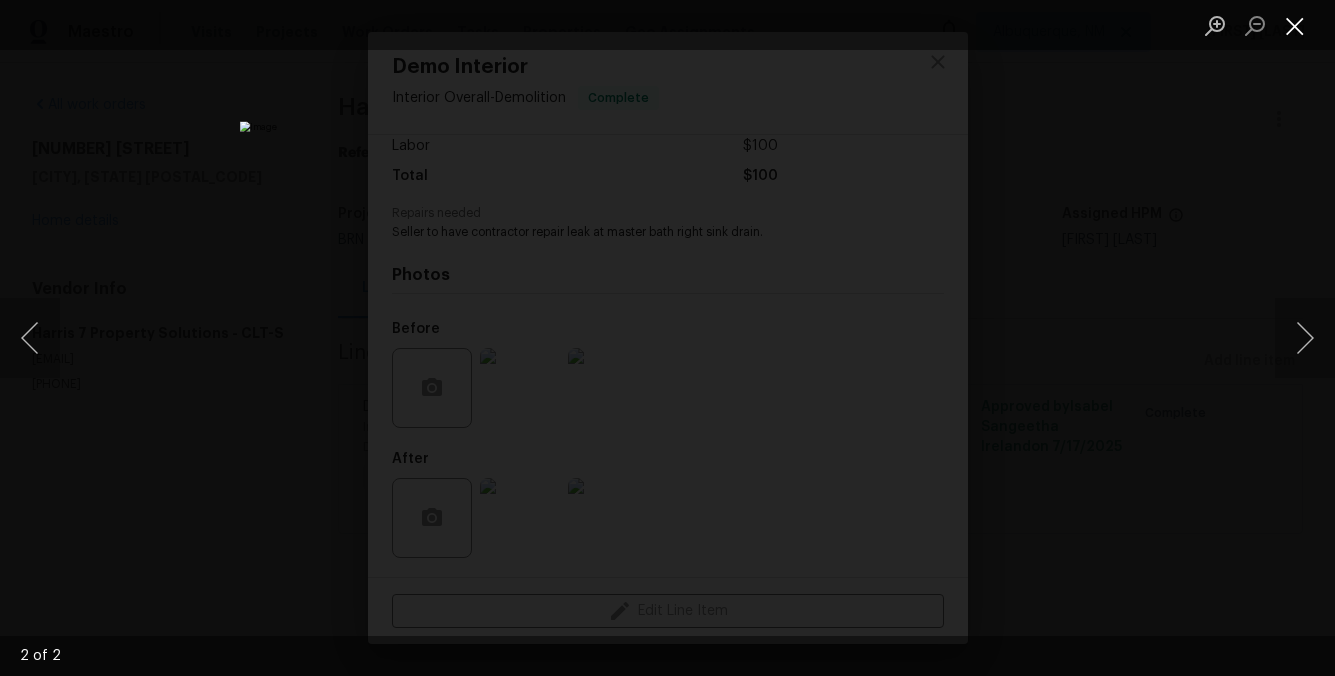 click at bounding box center (1295, 25) 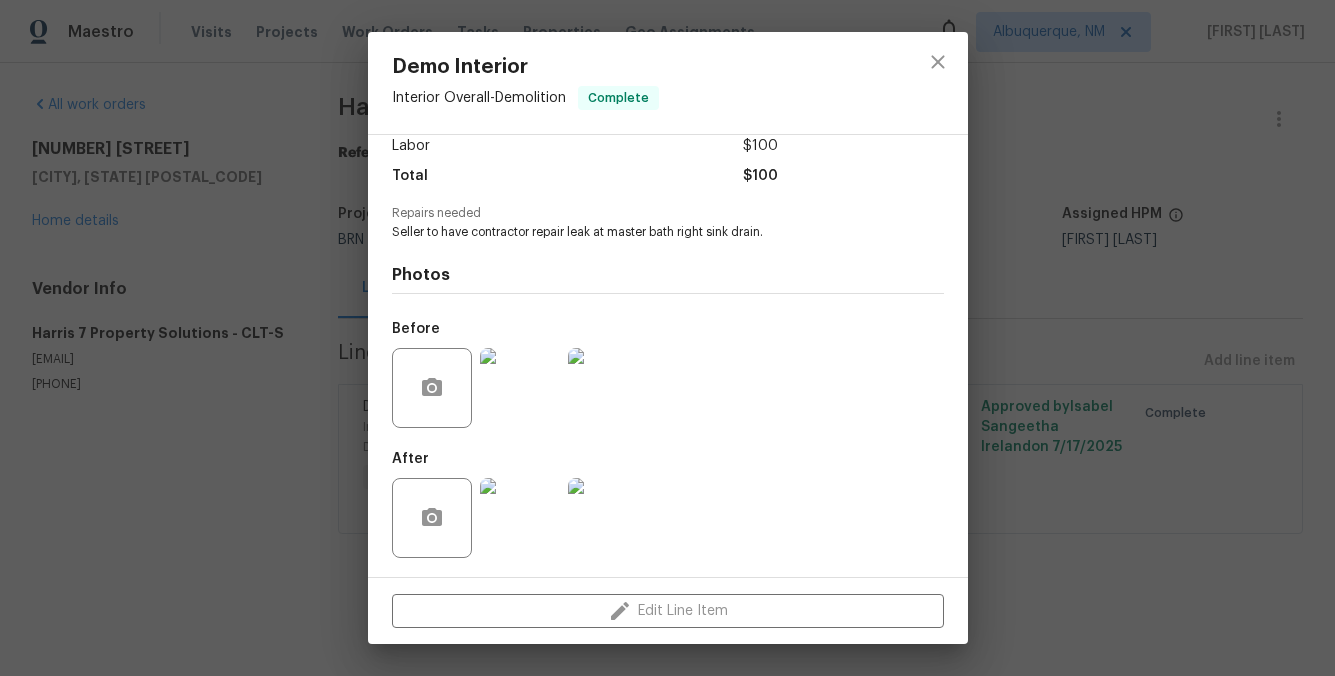 click on "Demo Interior Interior Overall  -  Demolition Complete Vendor Harris 7 Property Solutions Account Category BINSR Cost $0 x 1 count $0 Labor $100 Total $100 Repairs needed Seller to have contractor repair leak at master bath right sink drain. Photos Before After  Edit Line Item" at bounding box center [667, 338] 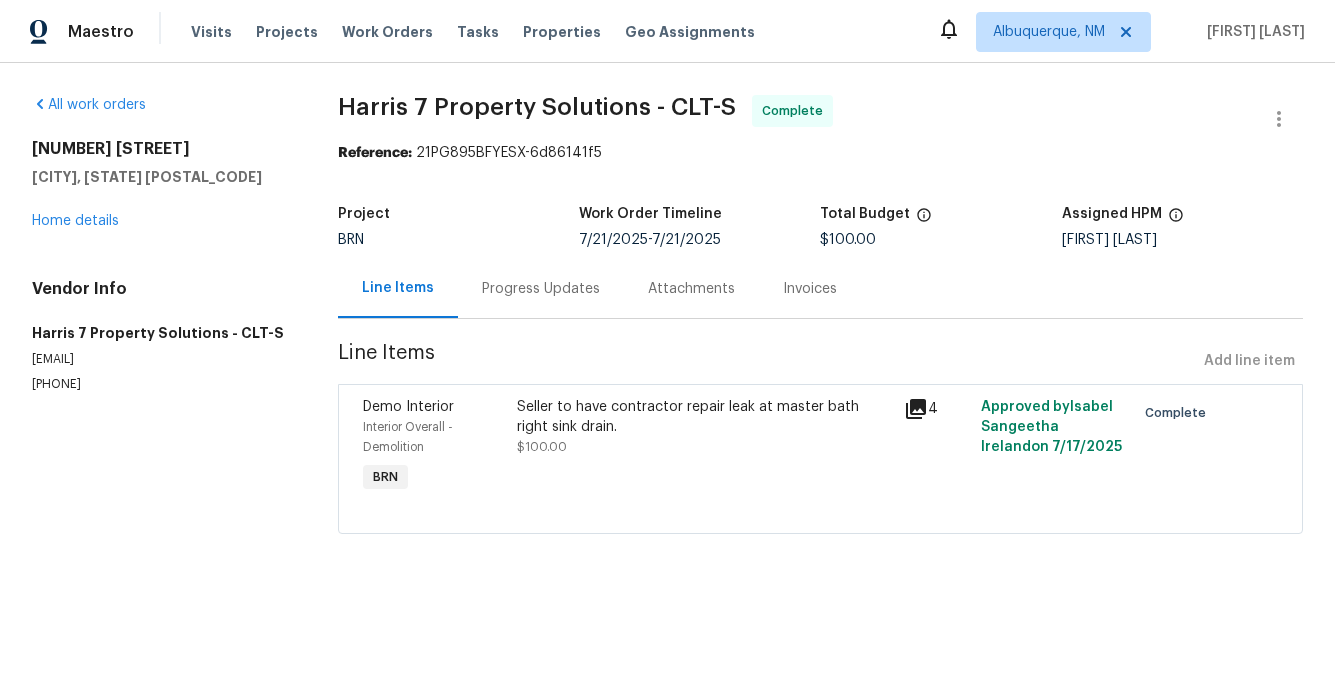 click on "Progress Updates" at bounding box center (541, 289) 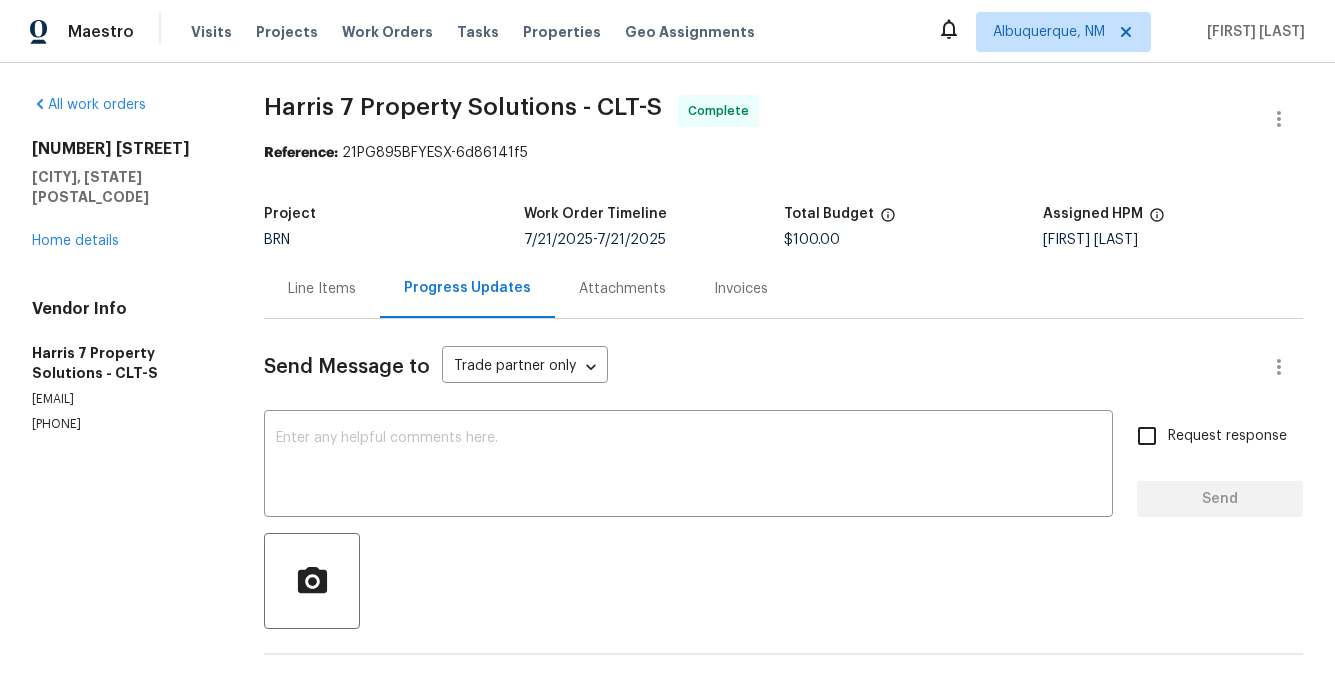 click on "Attachments" at bounding box center [622, 289] 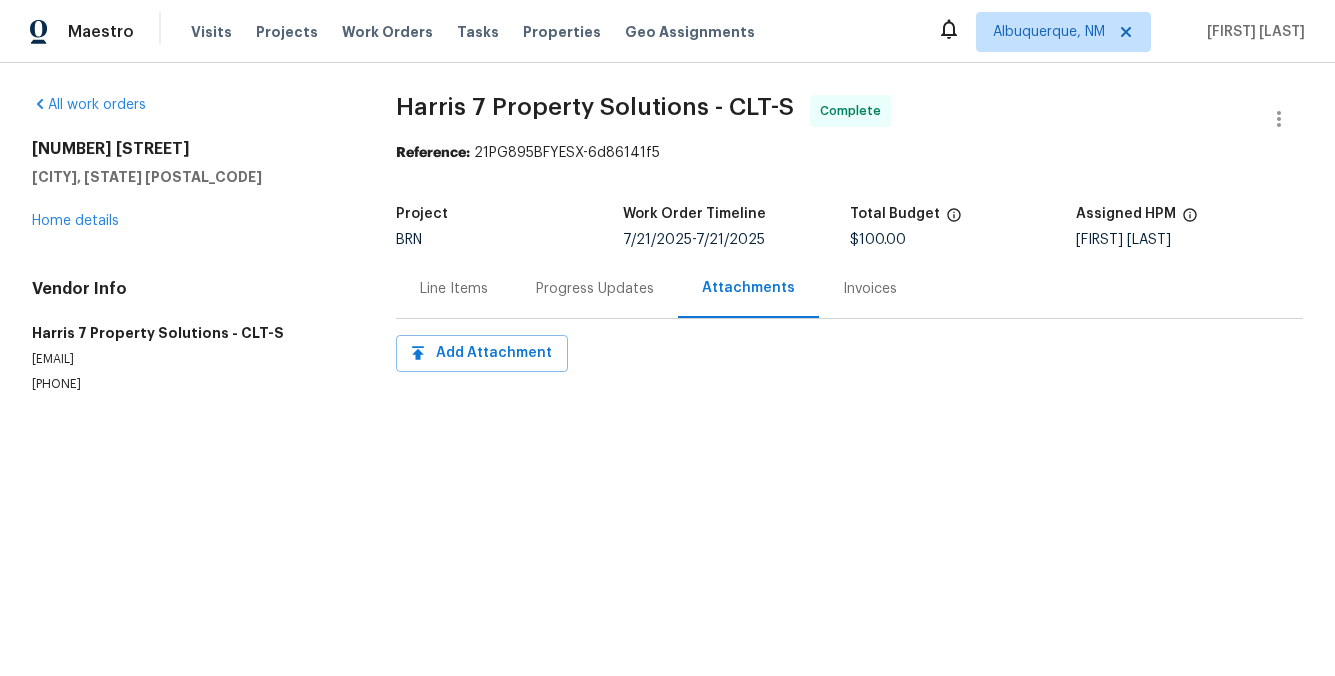 click on "Invoices" at bounding box center [870, 289] 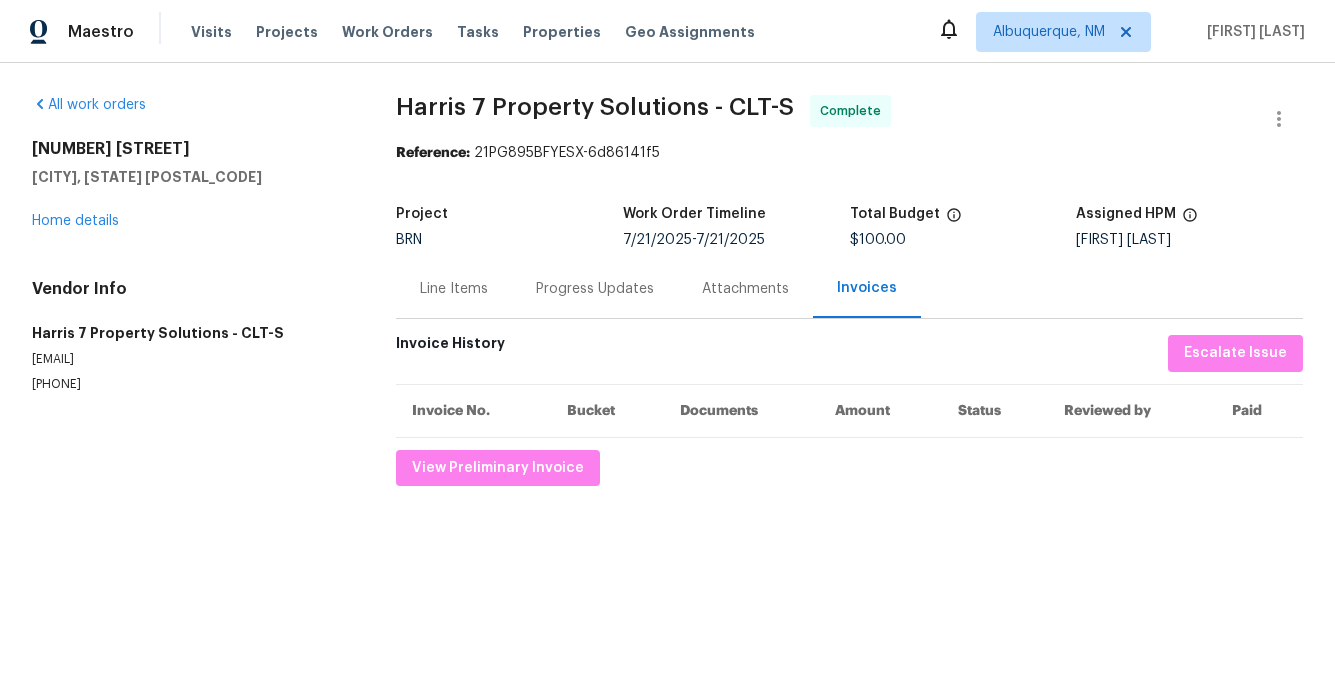 click on "Progress Updates" at bounding box center [595, 289] 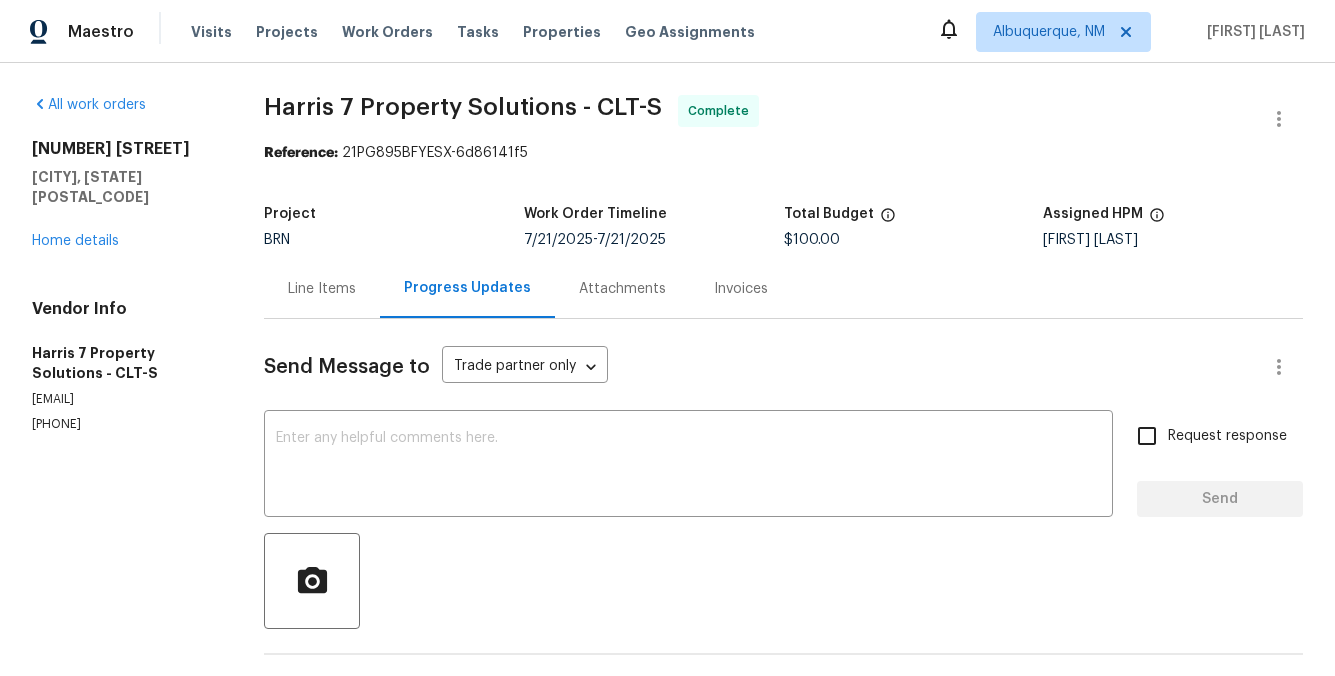 click on "Invoices" at bounding box center [741, 289] 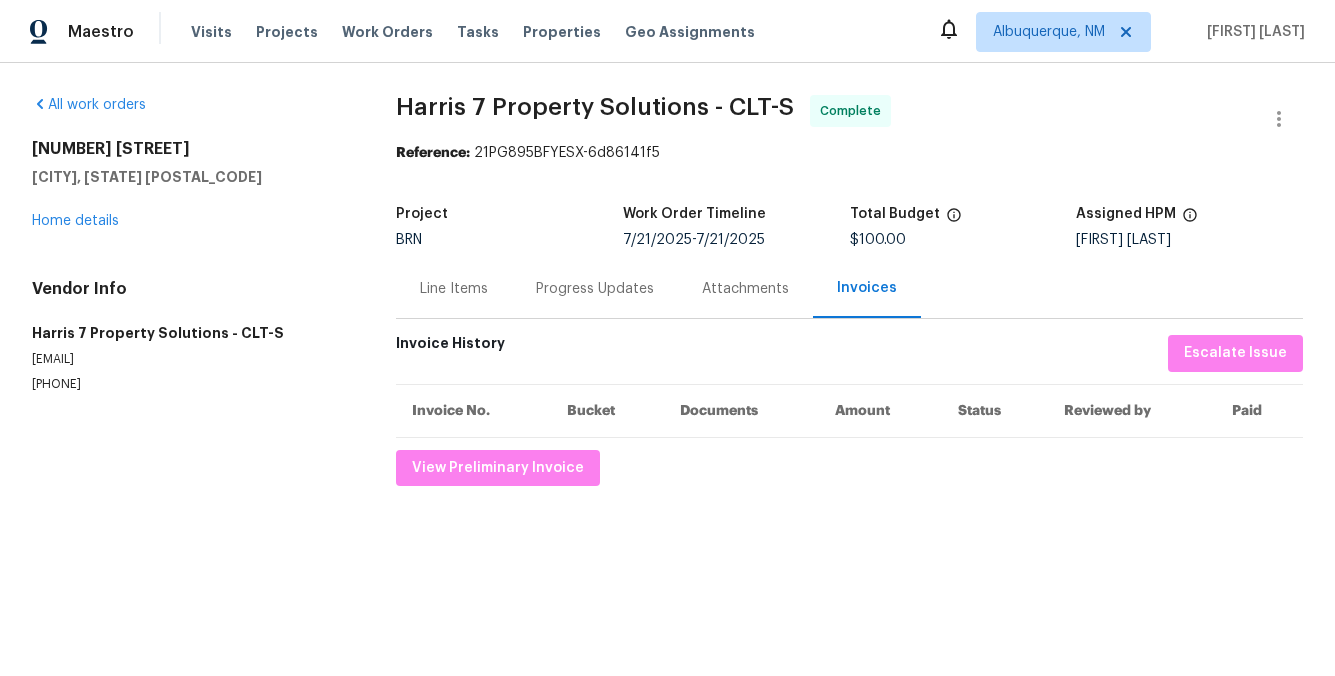 click on "Attachments" at bounding box center [745, 289] 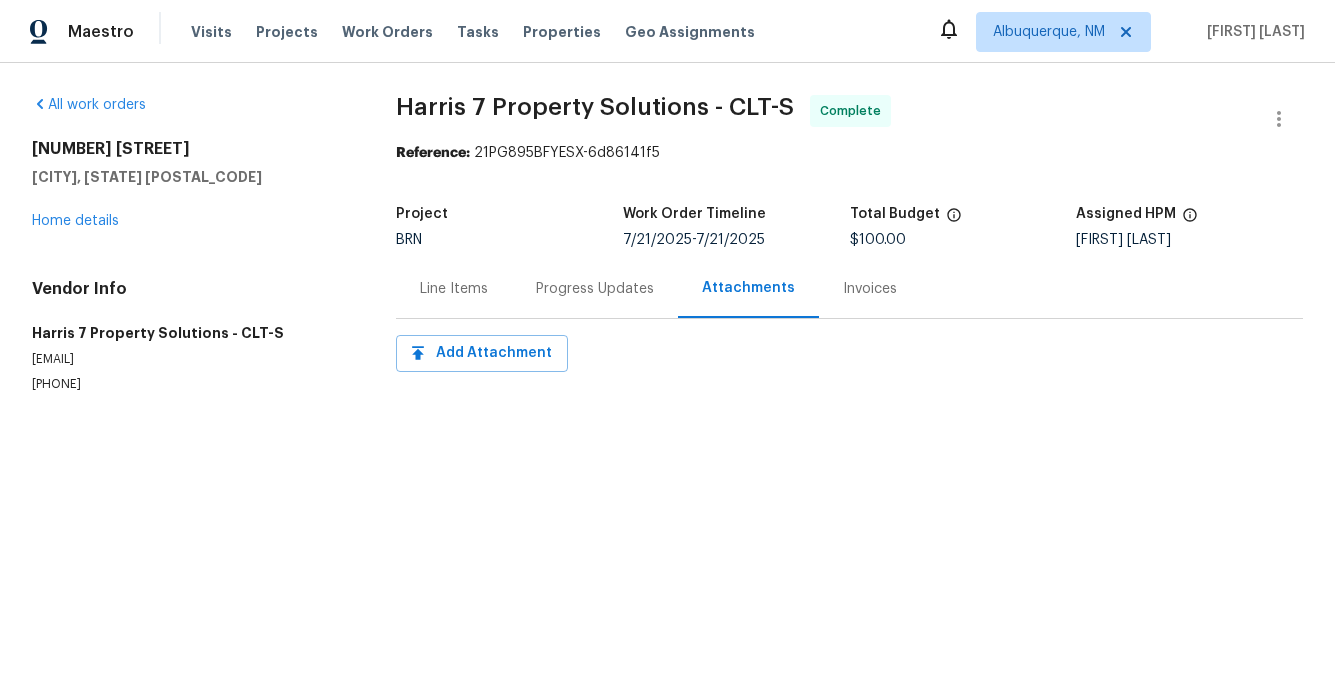 click on "Line Items" at bounding box center (454, 289) 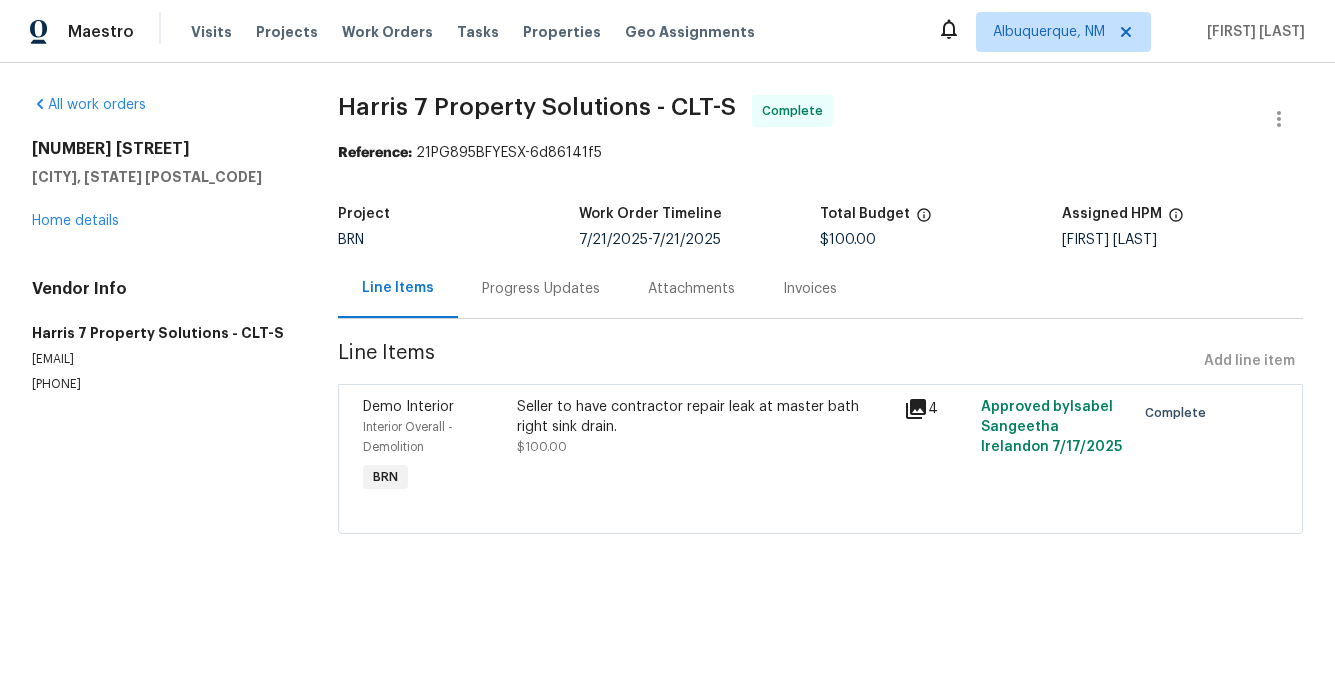 click 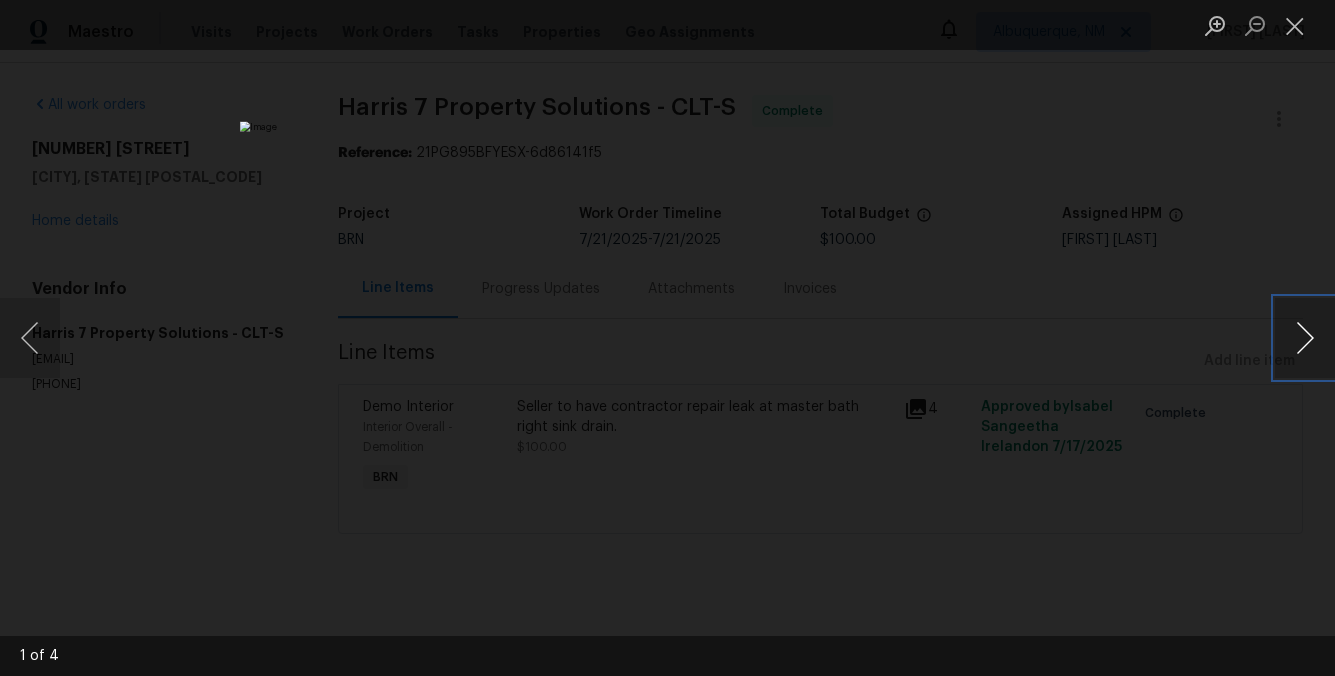 click at bounding box center [1305, 338] 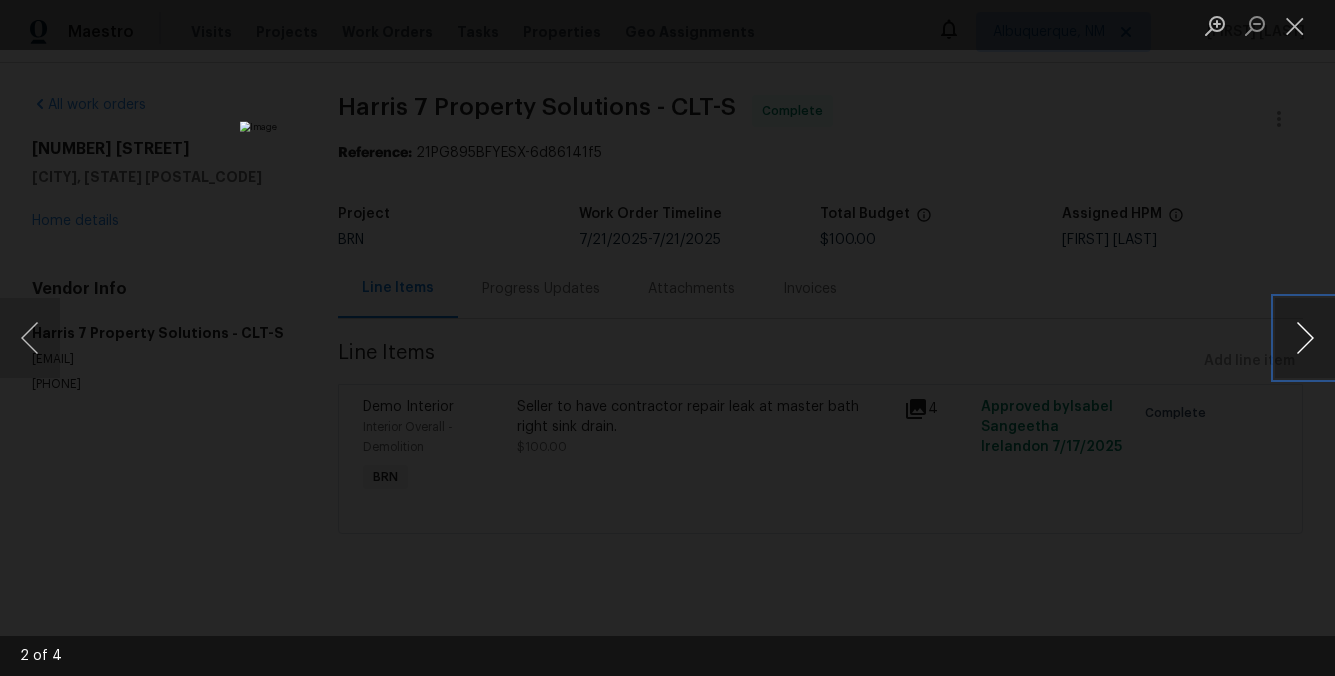 click at bounding box center [1305, 338] 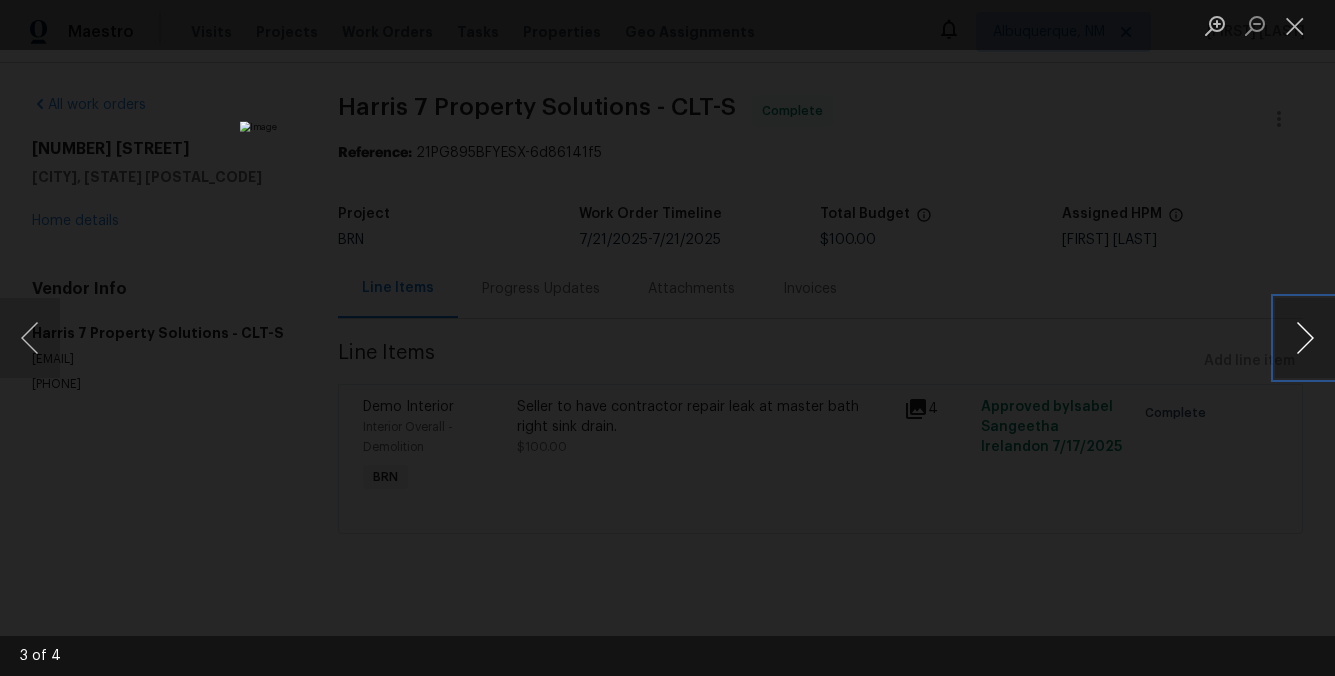 click at bounding box center (1305, 338) 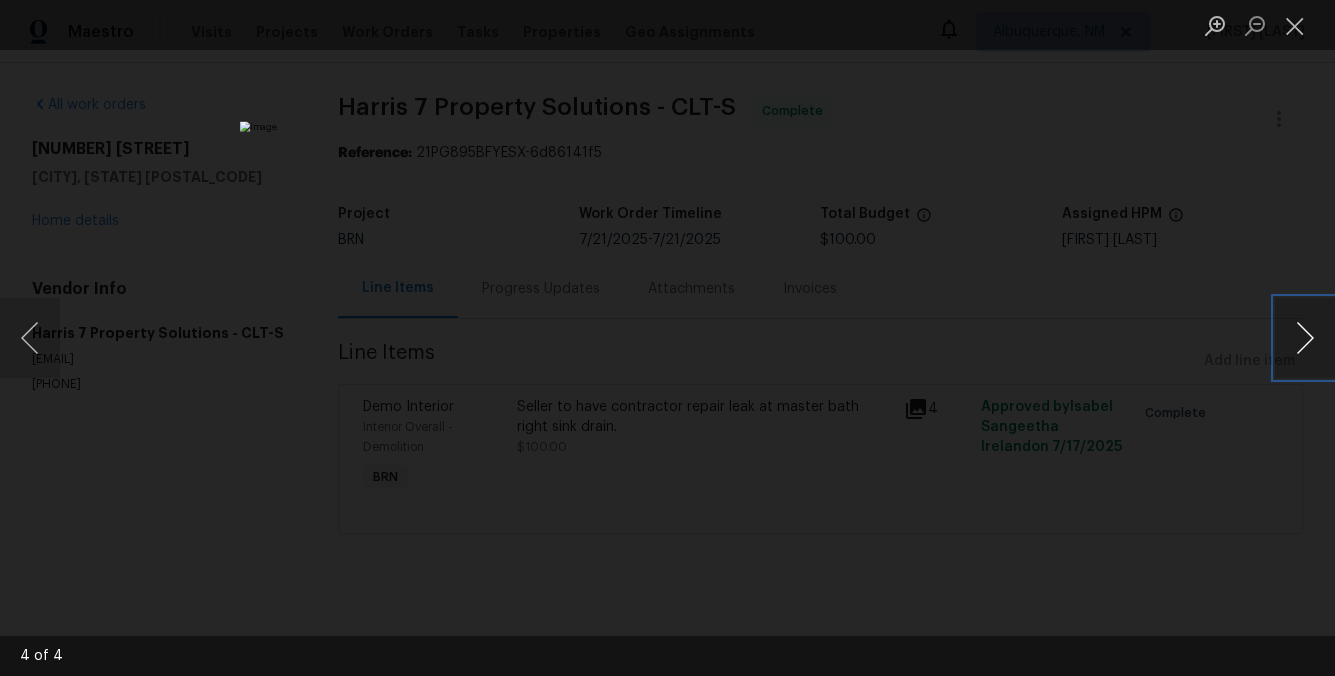 click at bounding box center [1305, 338] 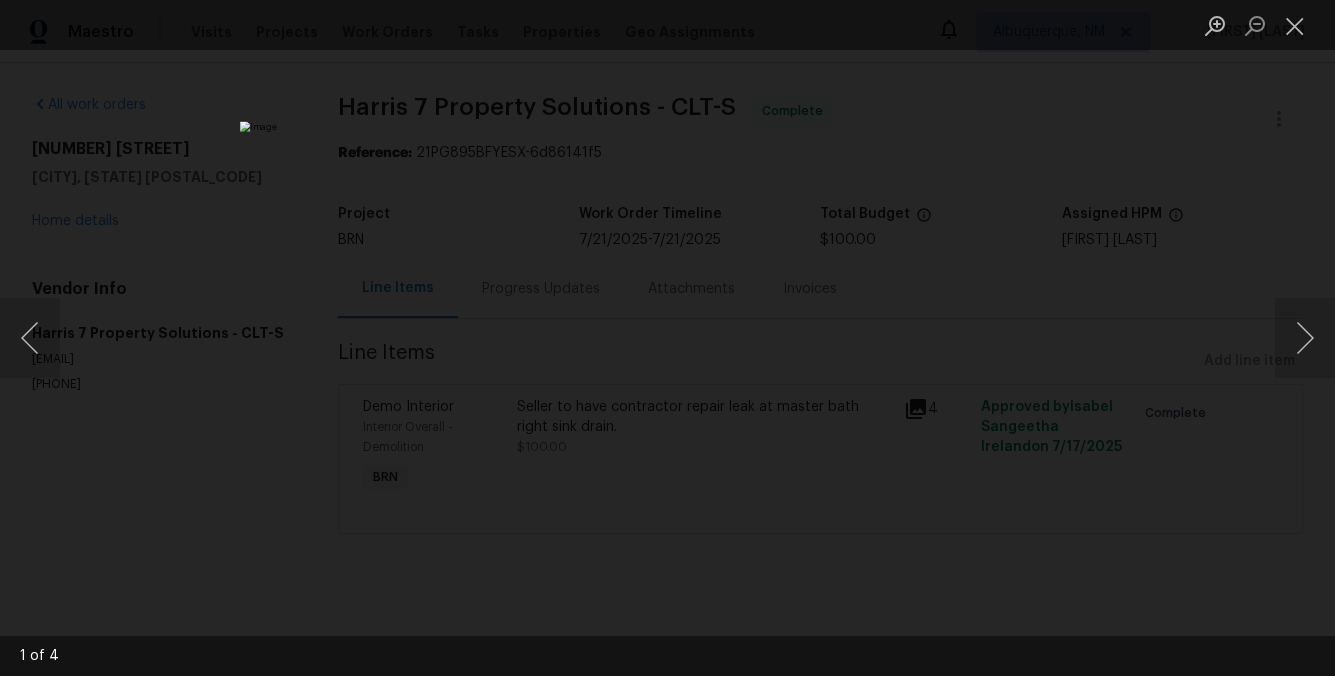 click at bounding box center [667, 338] 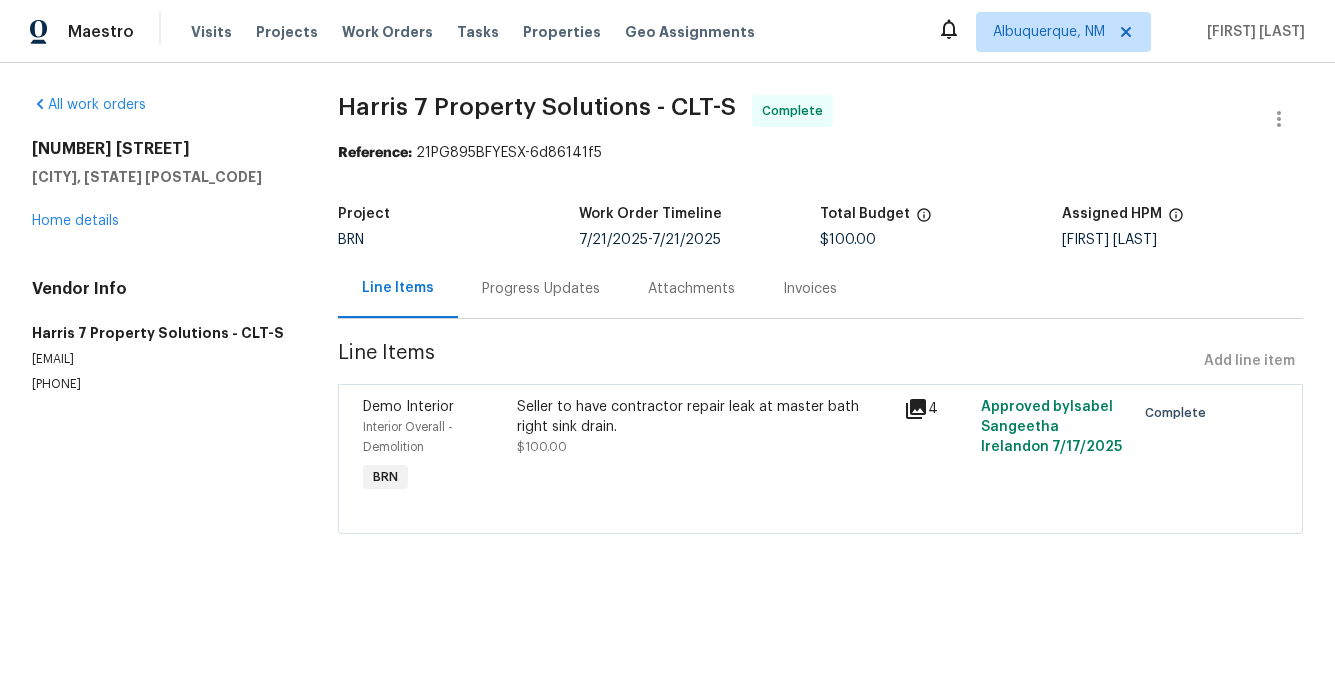 click on "BRN" at bounding box center (385, 477) 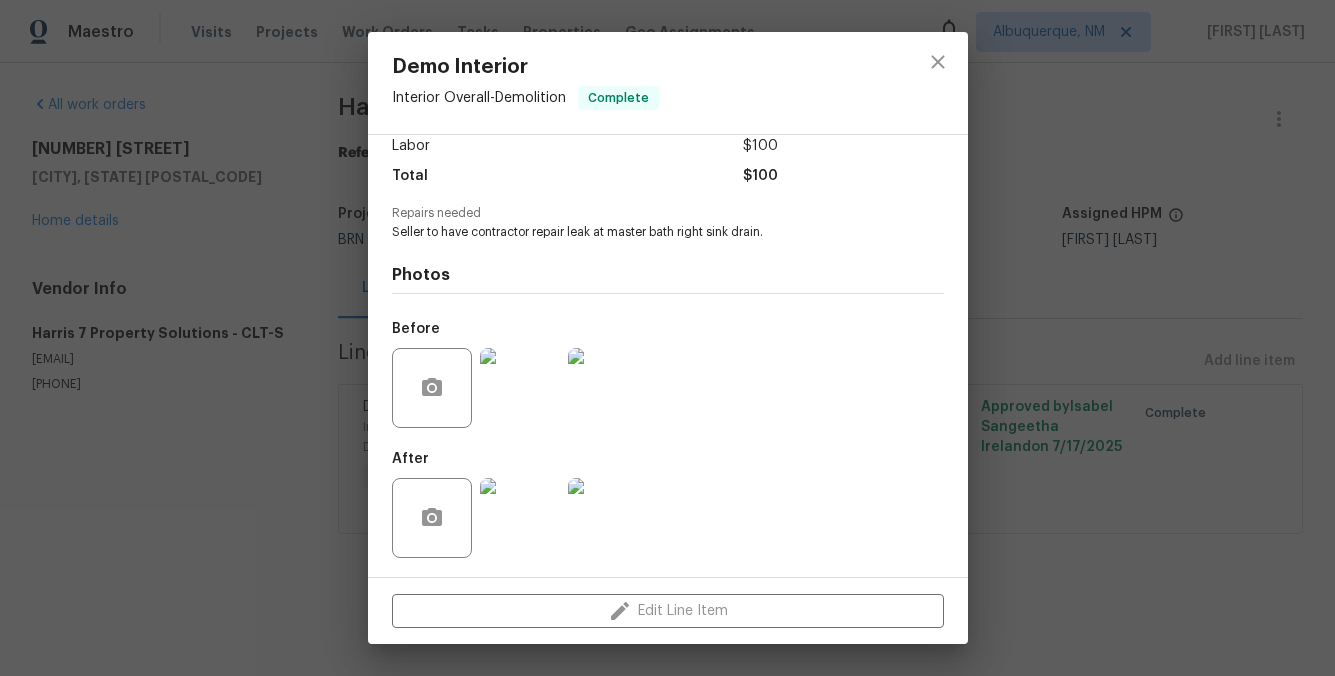 scroll, scrollTop: 0, scrollLeft: 0, axis: both 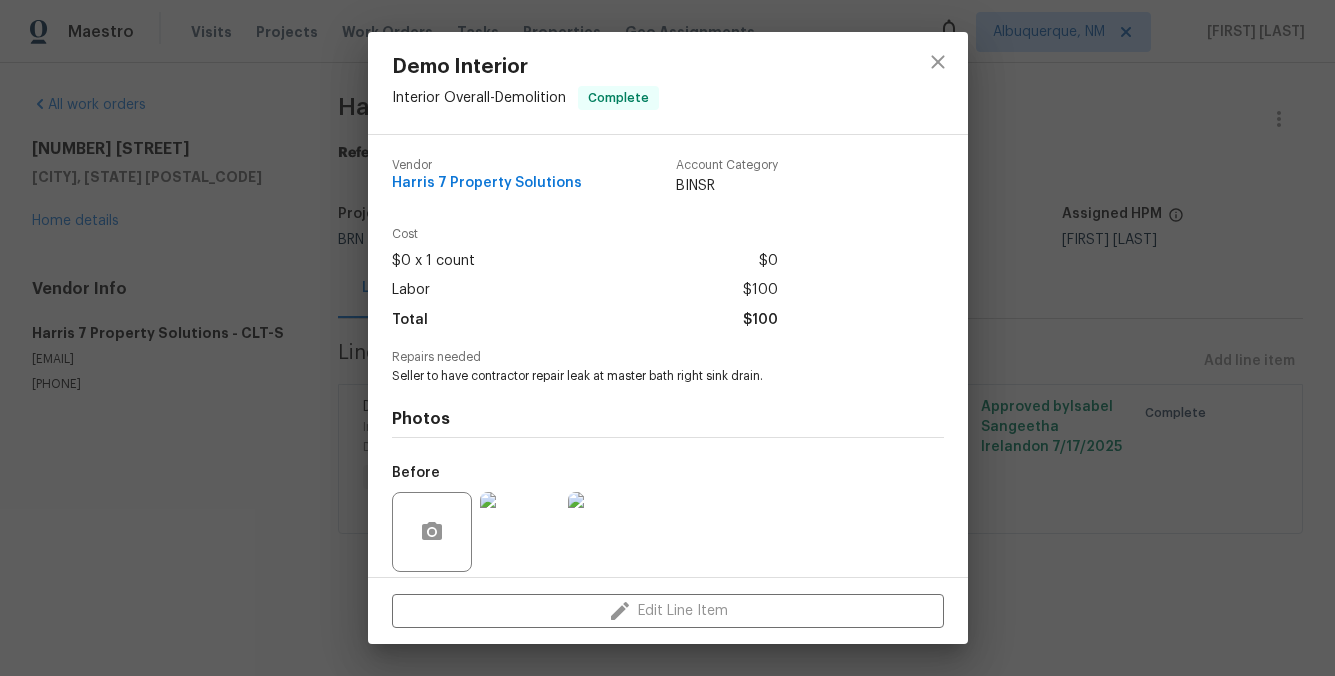 click on "Demo Interior Interior Overall  -  Demolition Complete Vendor Harris 7 Property Solutions Account Category BINSR Cost $0 x 1 count $0 Labor $100 Total $100 Repairs needed Seller to have contractor repair leak at master bath right sink drain. Photos Before After  Edit Line Item" at bounding box center [667, 338] 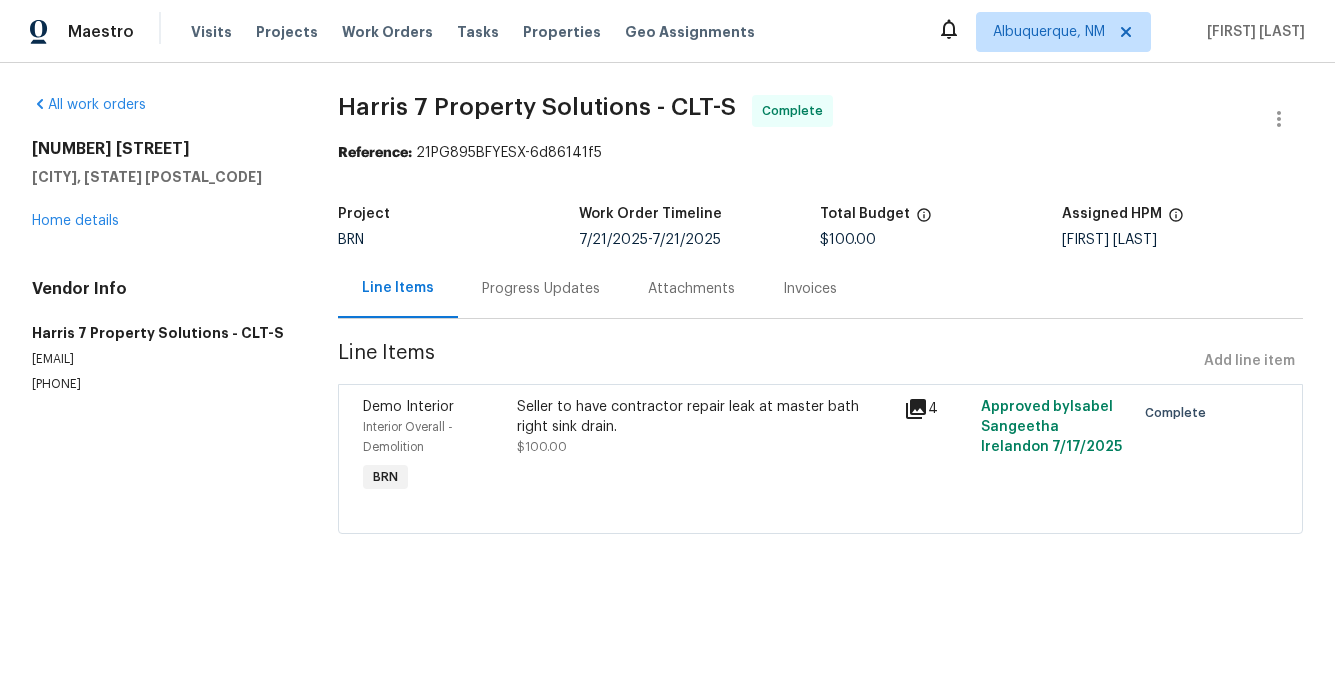 click on "Progress Updates" at bounding box center [541, 289] 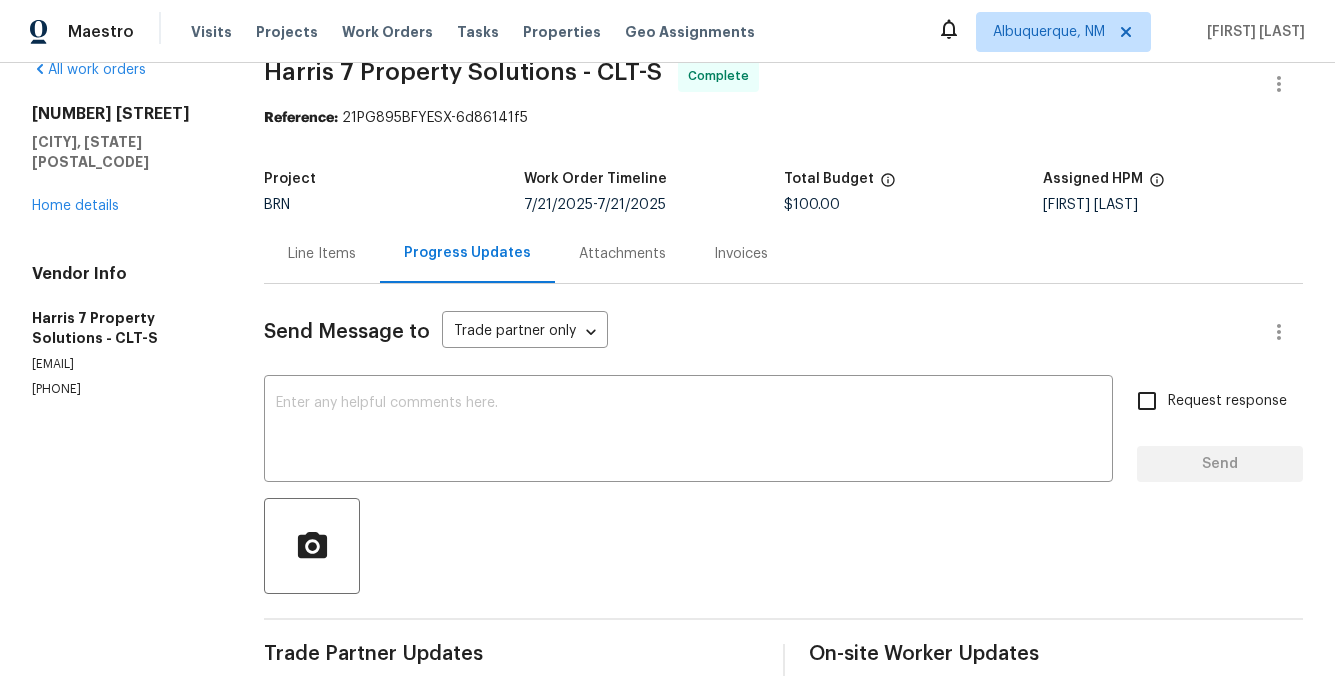 scroll, scrollTop: 0, scrollLeft: 0, axis: both 